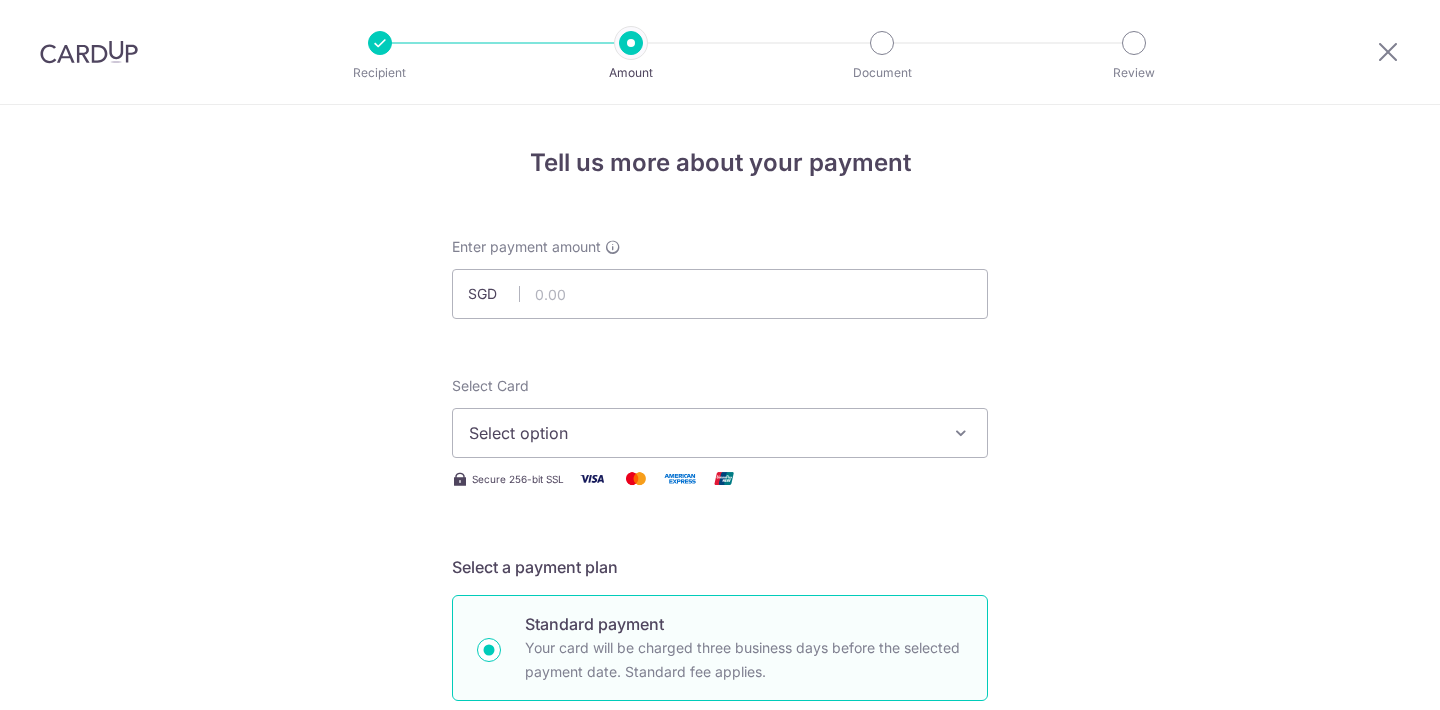 scroll, scrollTop: 0, scrollLeft: 0, axis: both 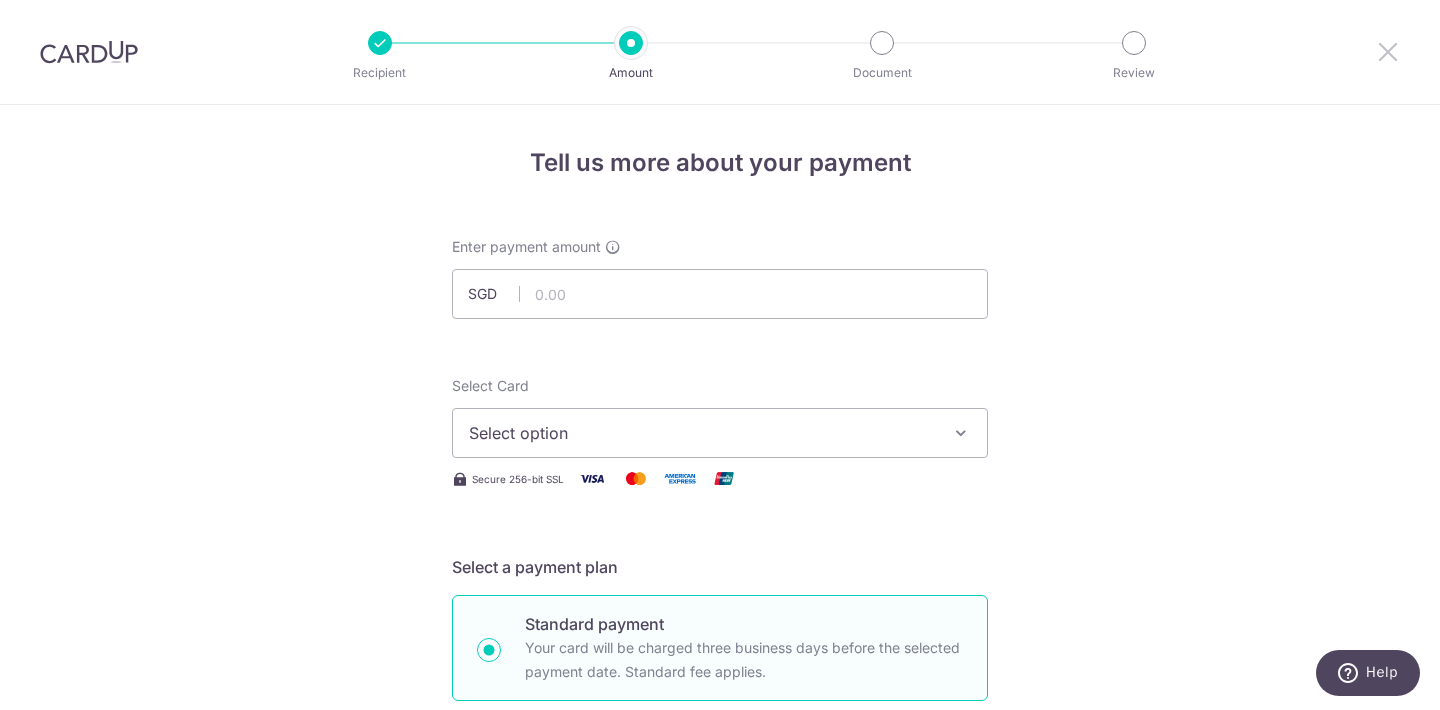 click at bounding box center [1388, 51] 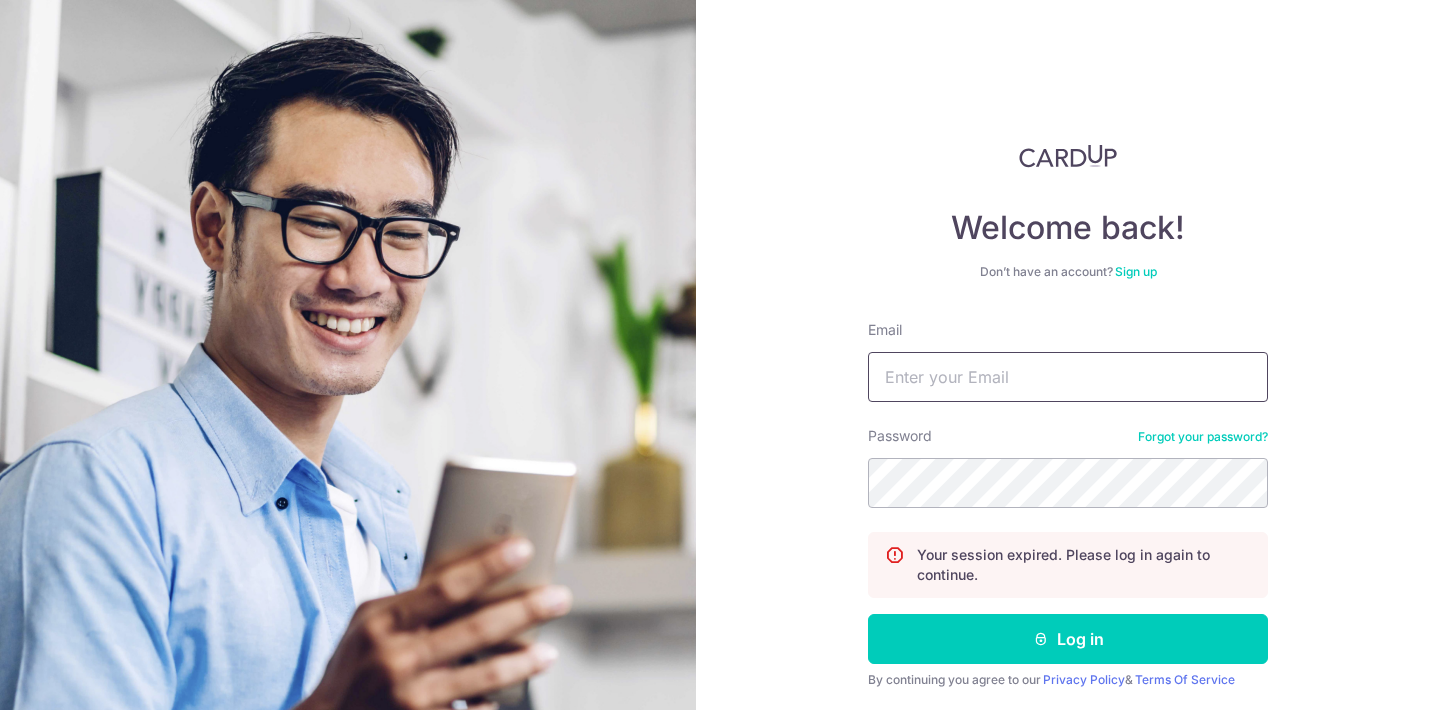 type on "chiajoel@icloud.com" 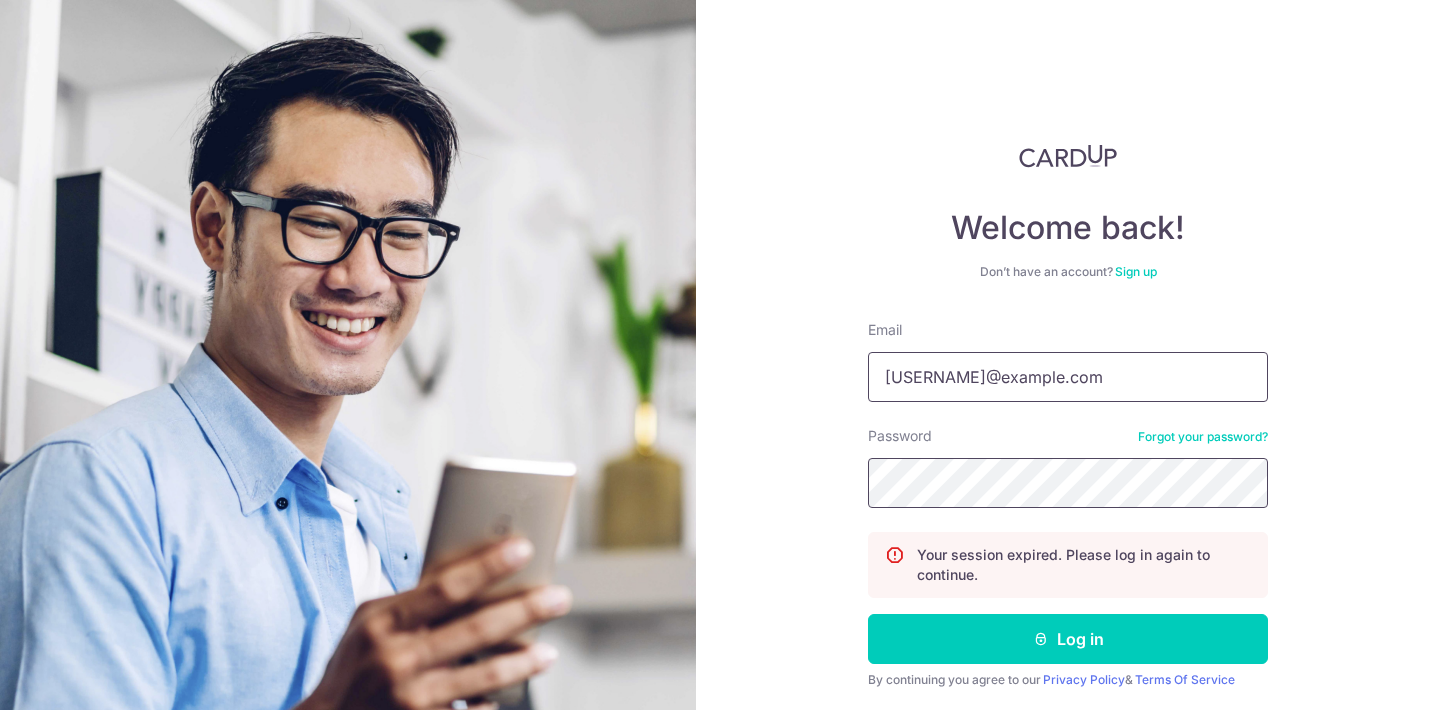 click on "Log in" at bounding box center [1068, 639] 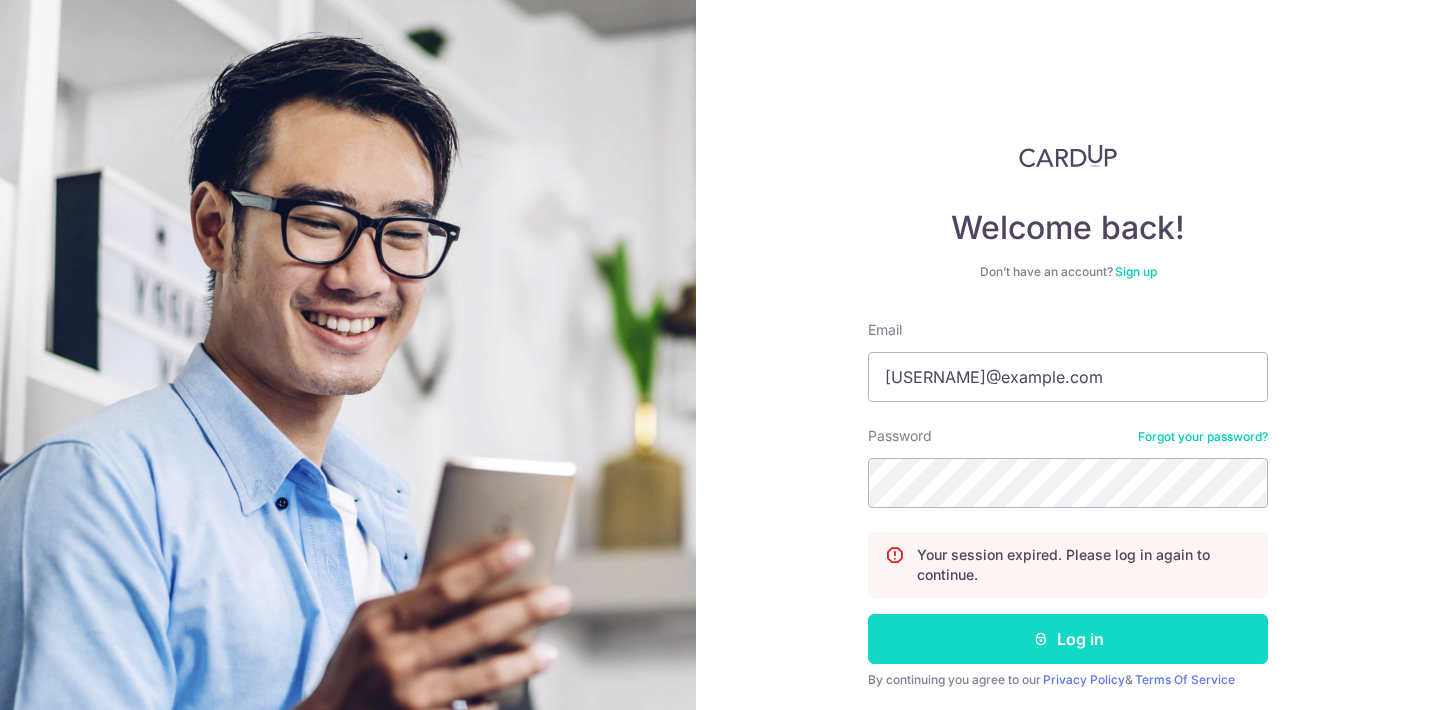 click on "Log in" at bounding box center (1068, 639) 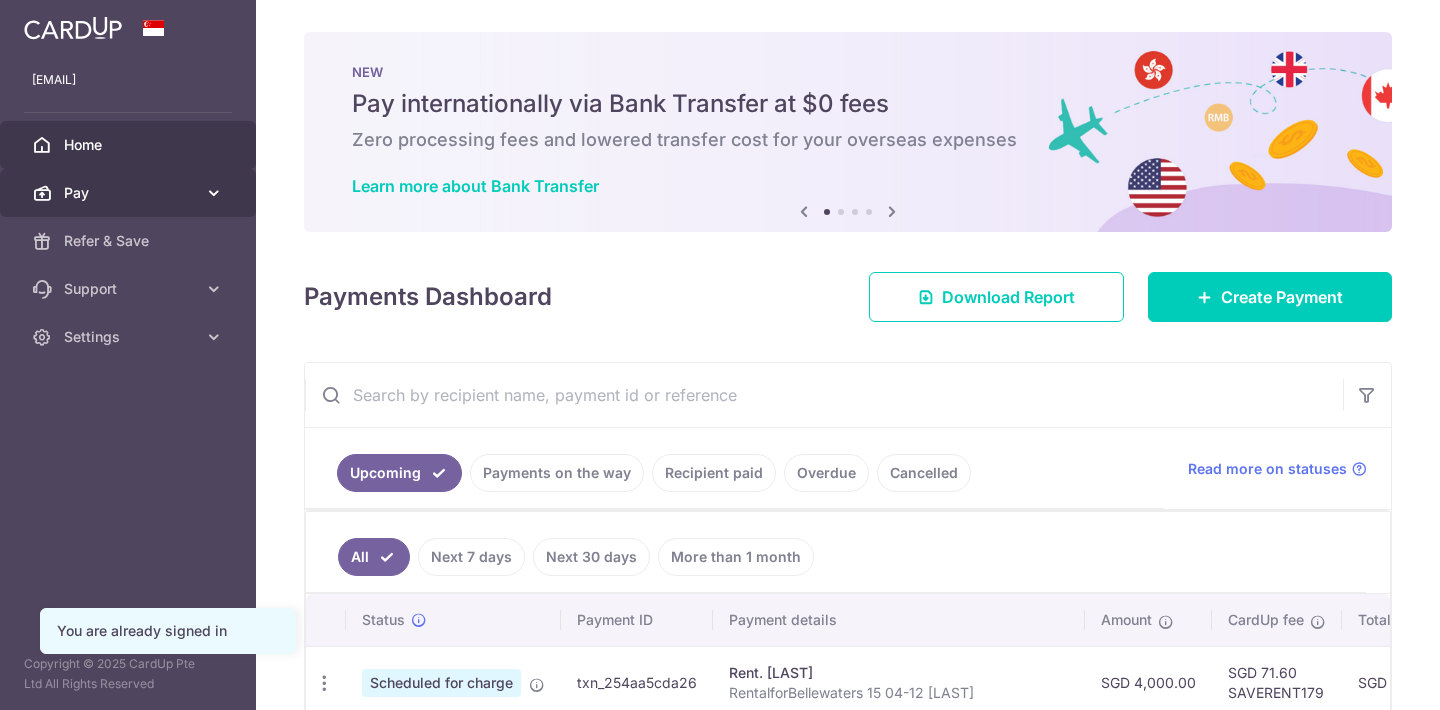 scroll, scrollTop: 0, scrollLeft: 0, axis: both 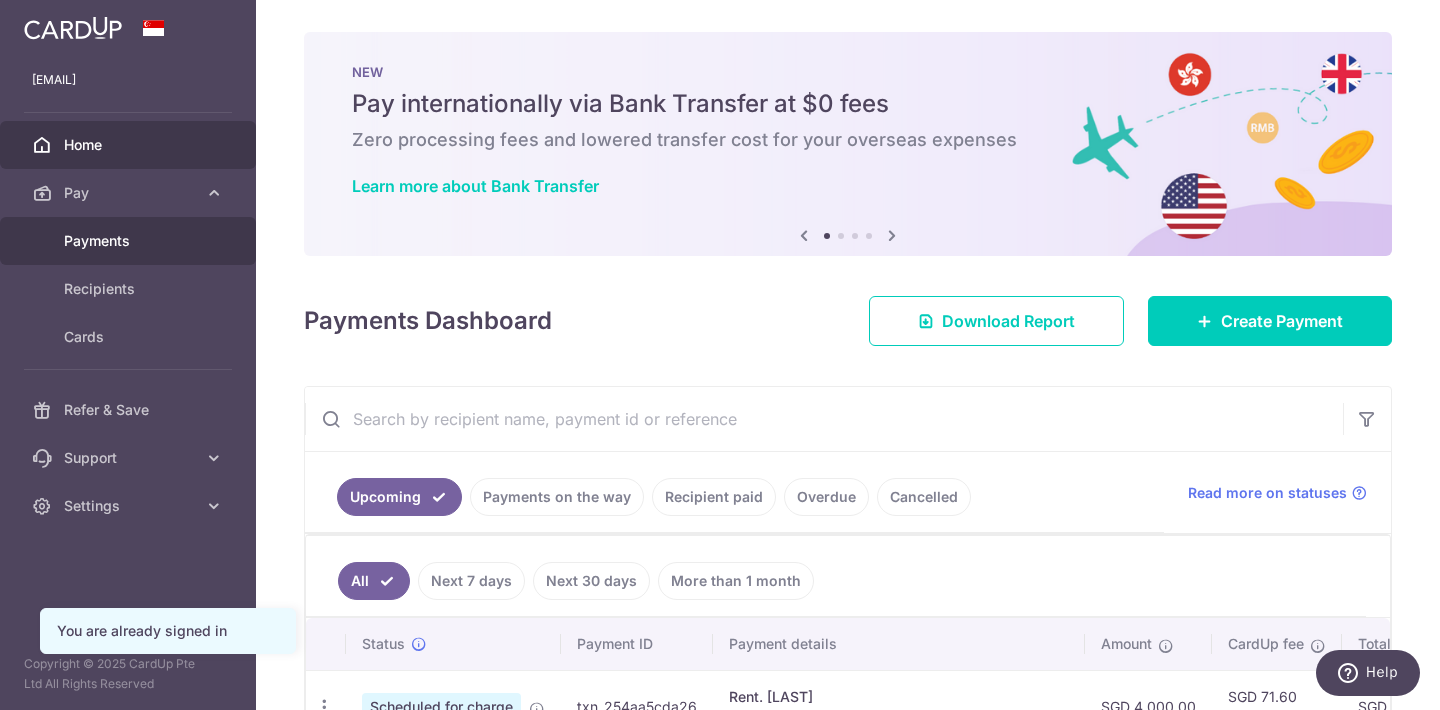 click on "Payments" at bounding box center (130, 241) 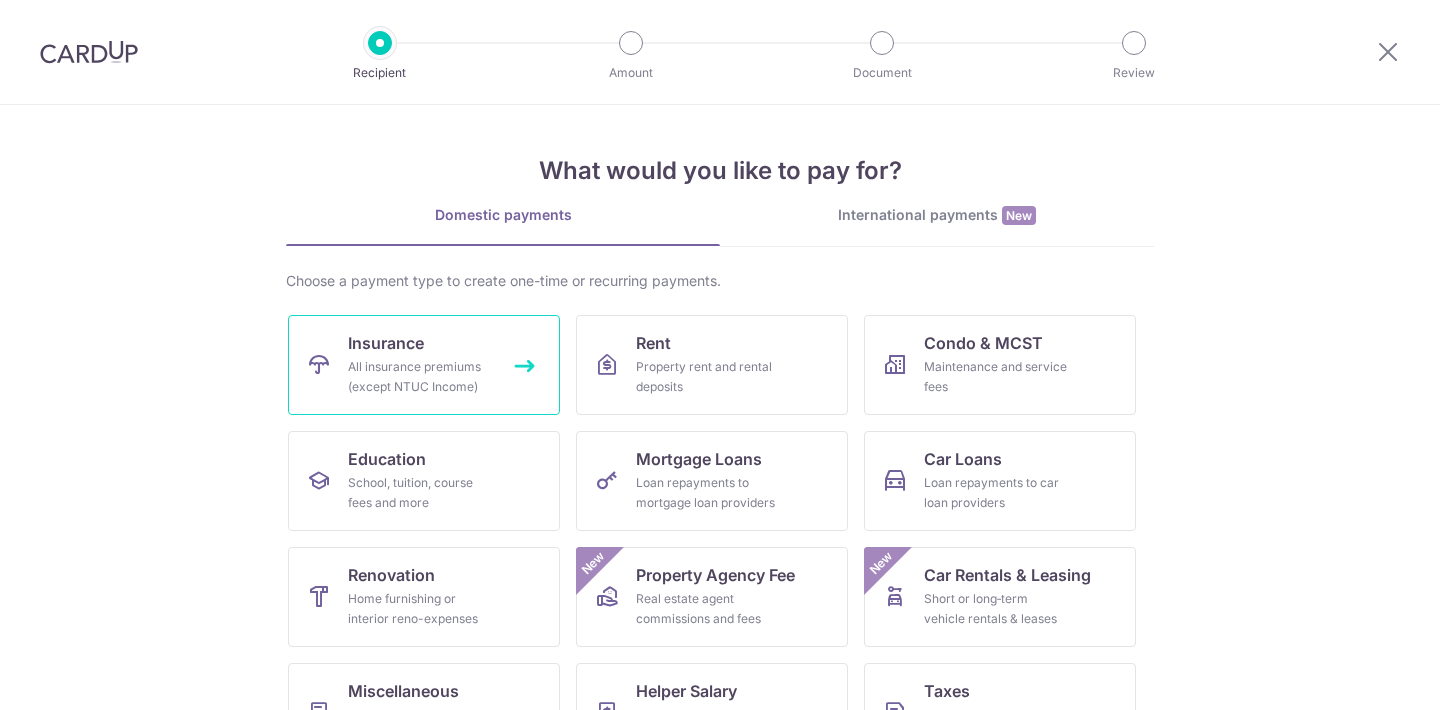 scroll, scrollTop: 0, scrollLeft: 0, axis: both 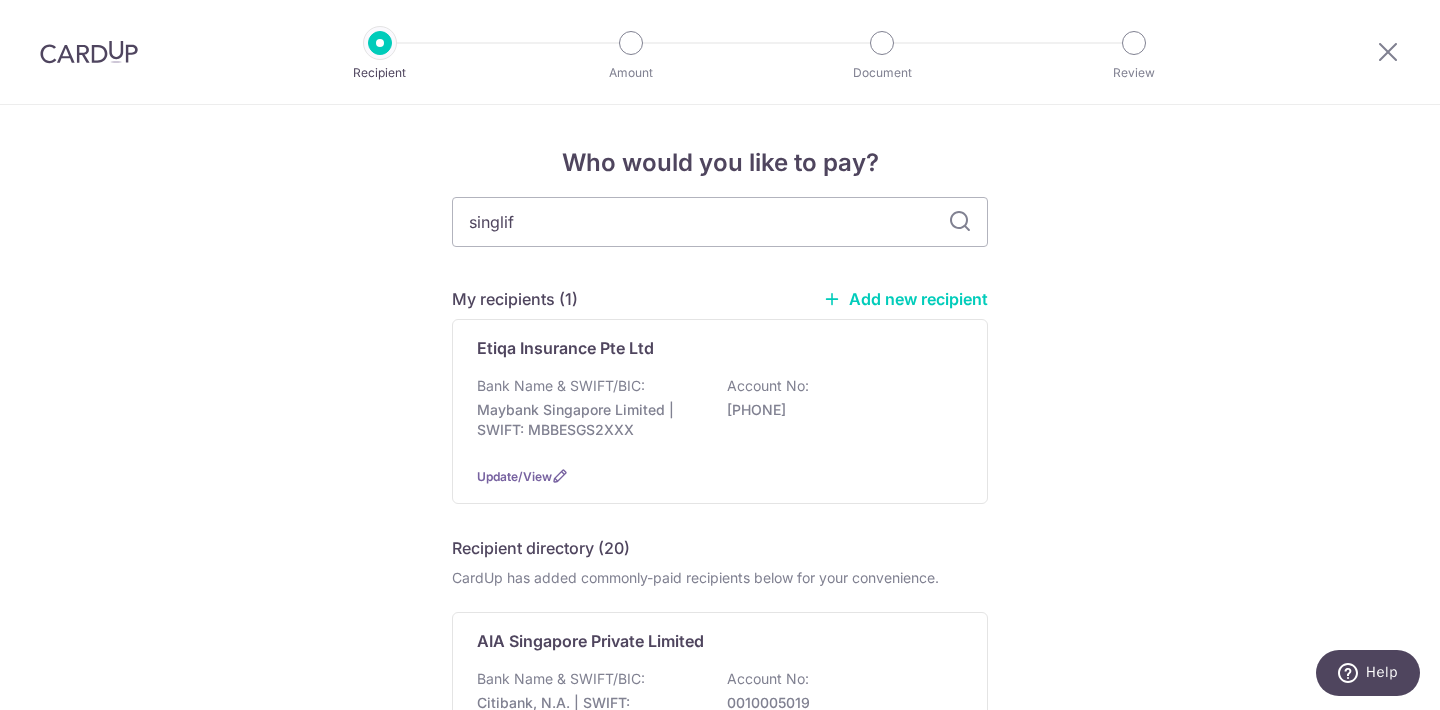 type on "singlife" 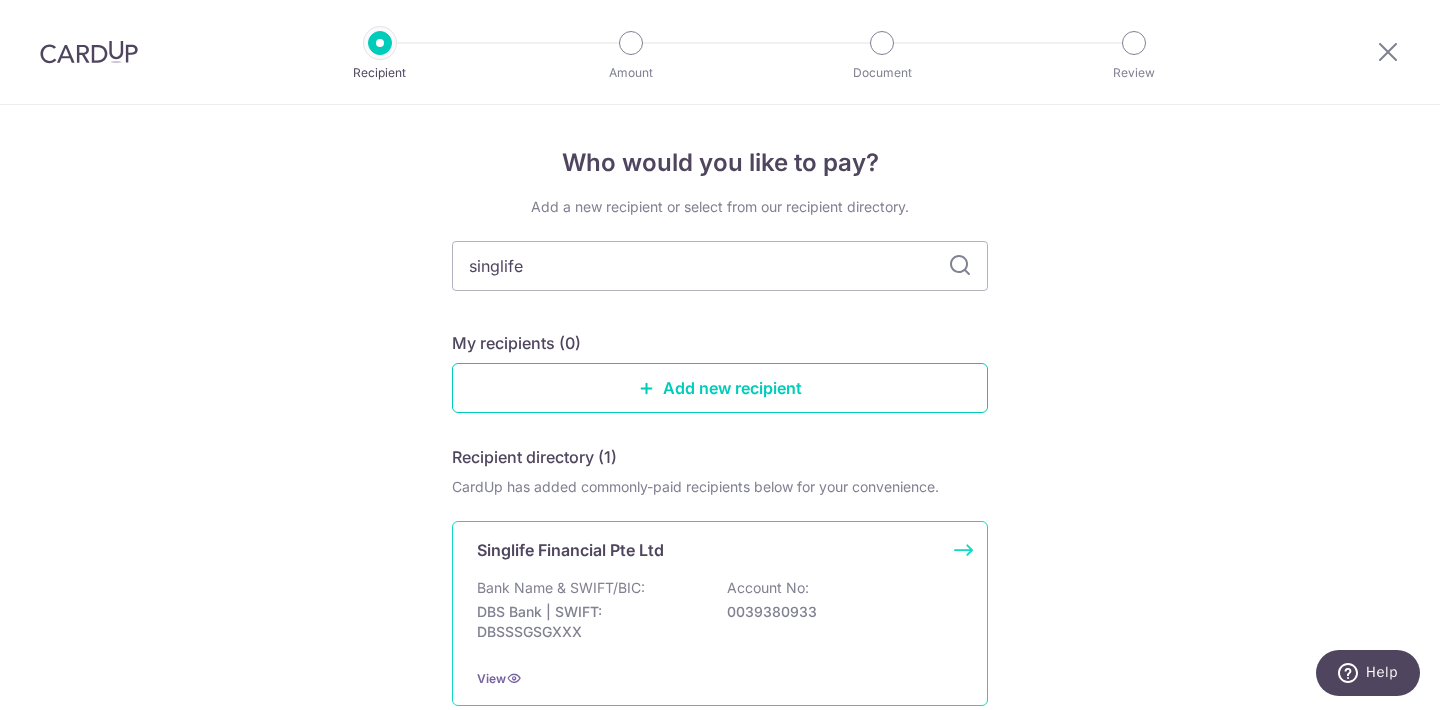 click on "Bank Name & SWIFT/BIC:" at bounding box center (561, 588) 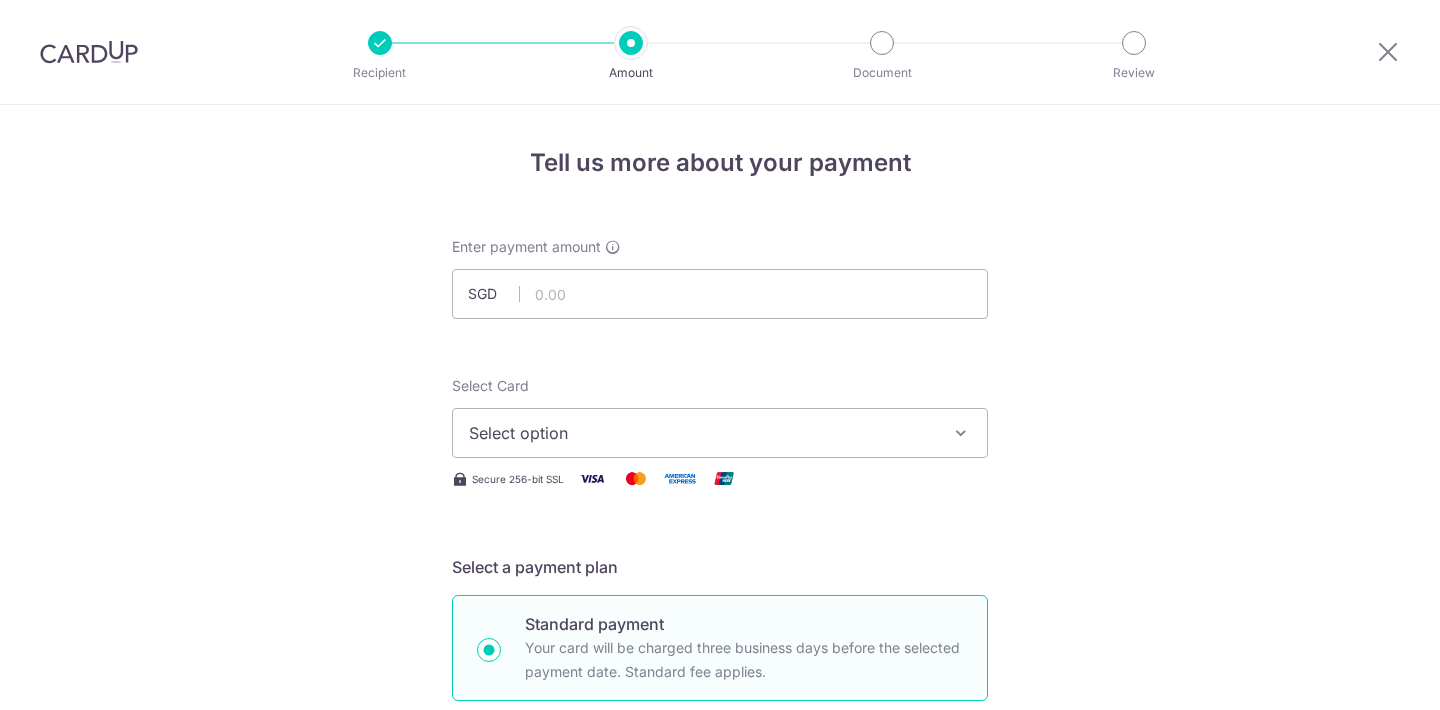 scroll, scrollTop: 0, scrollLeft: 0, axis: both 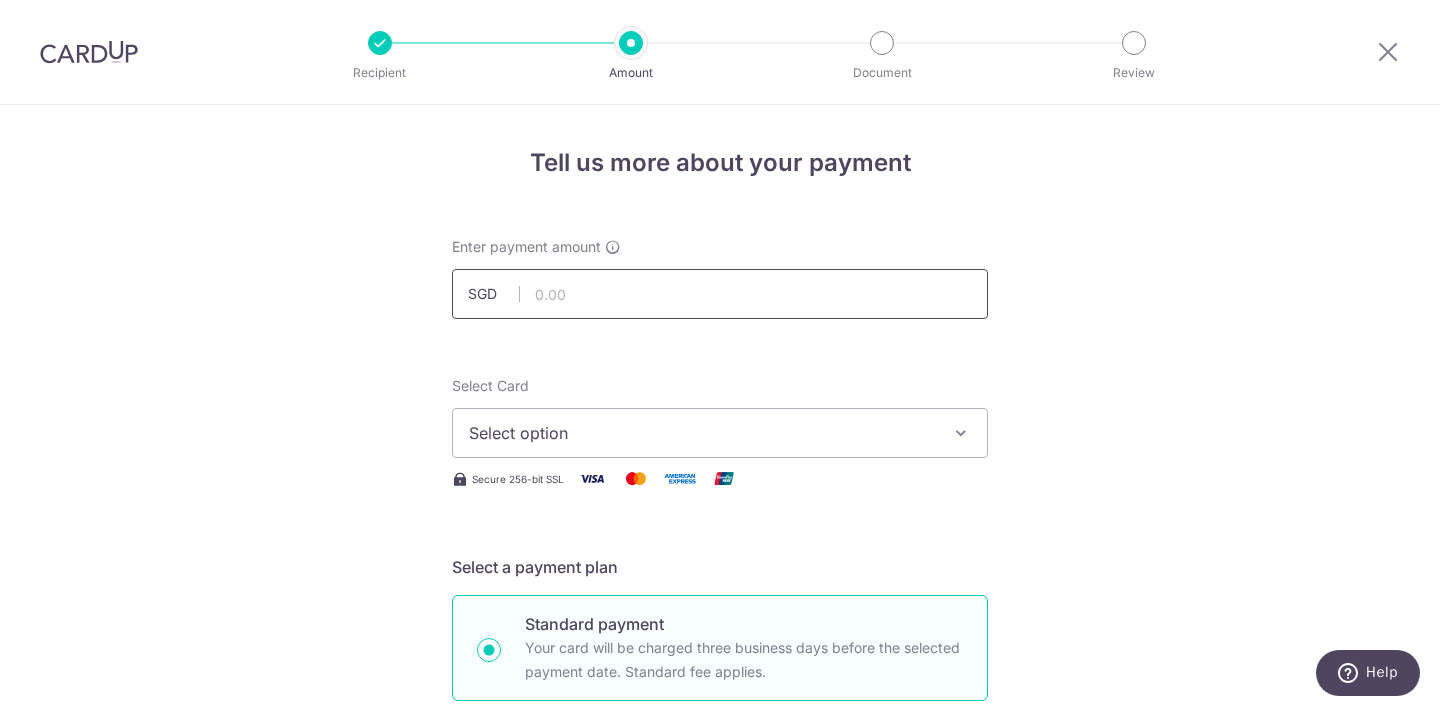 click at bounding box center [720, 294] 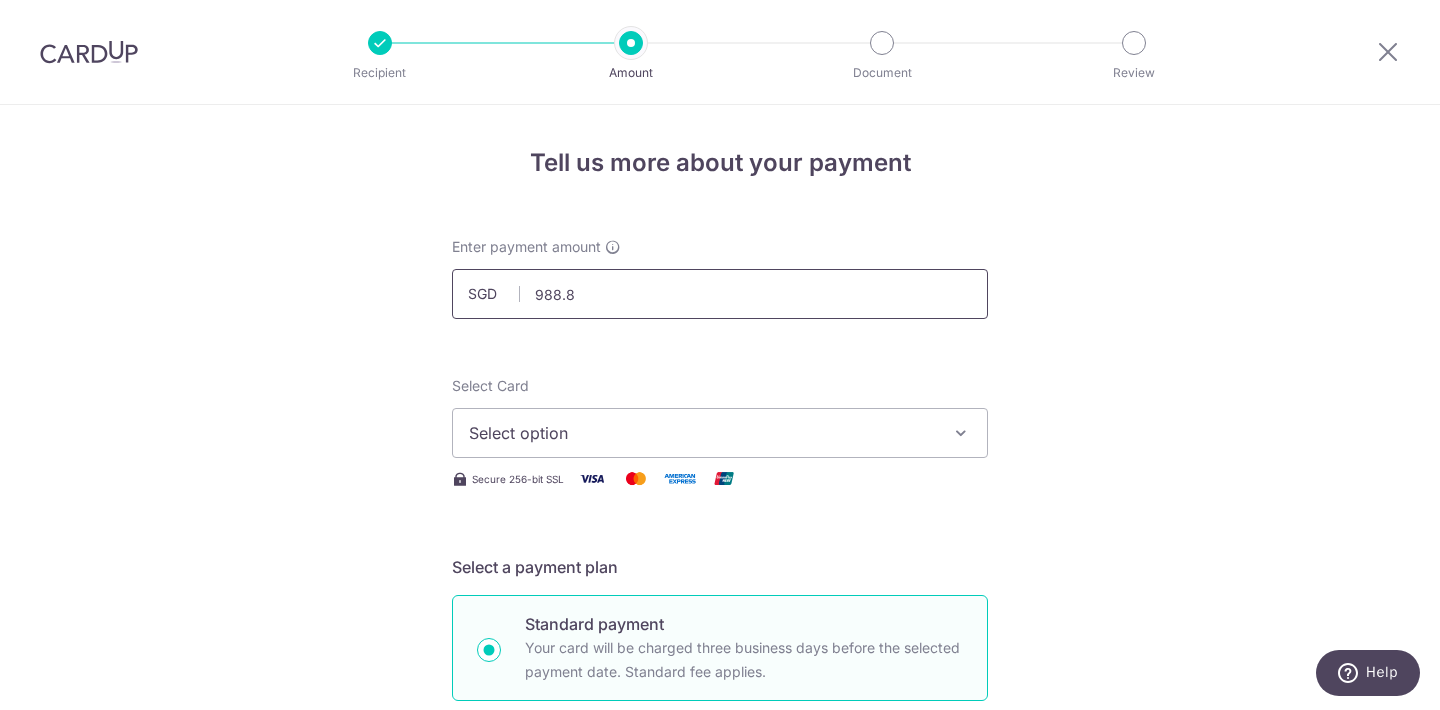 type on "988.83" 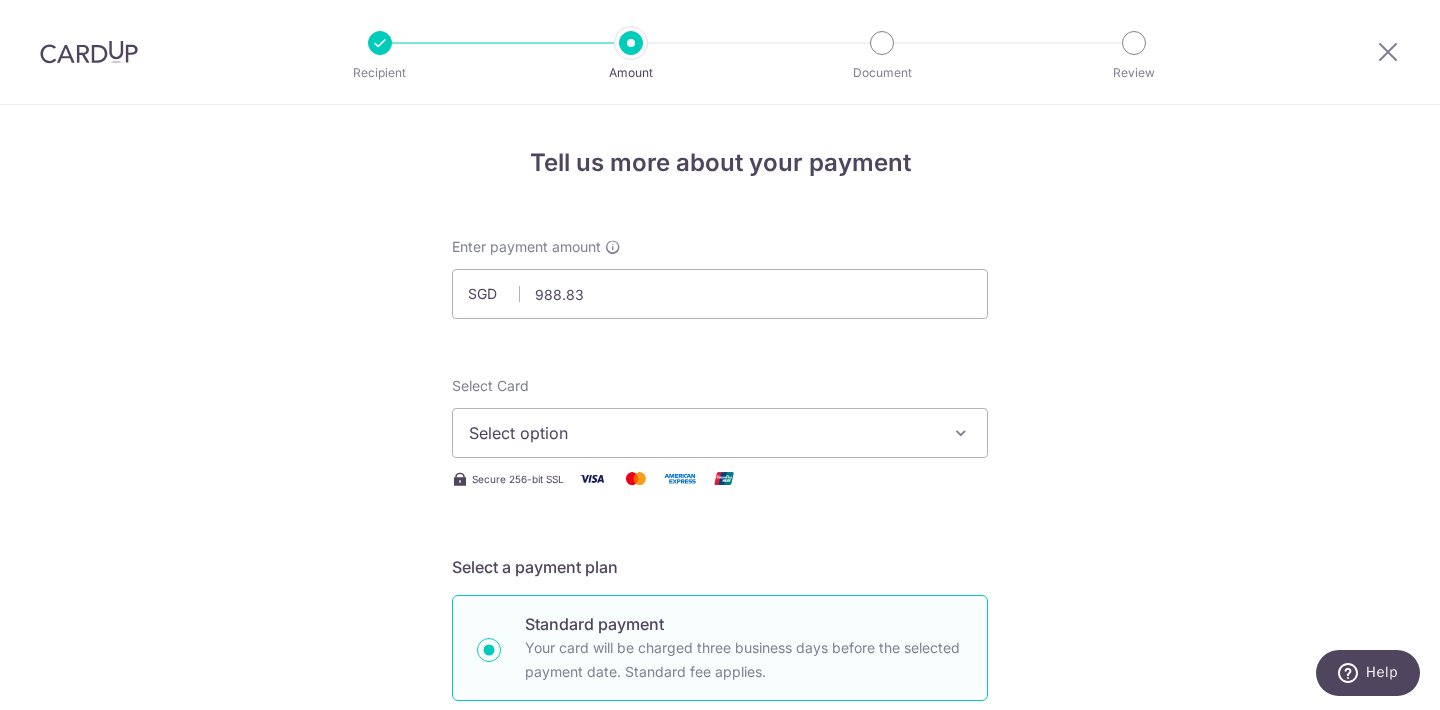 click on "Tell us more about your payment
Enter payment amount
SGD
988.83
988.83
Select Card
Select option
Add credit card
Your Cards
**** 9407
**** 0917
**** 8035
**** 1002
**** 2001
**** 3977
**** 9276
Secure 256-bit SSL" at bounding box center [720, 1009] 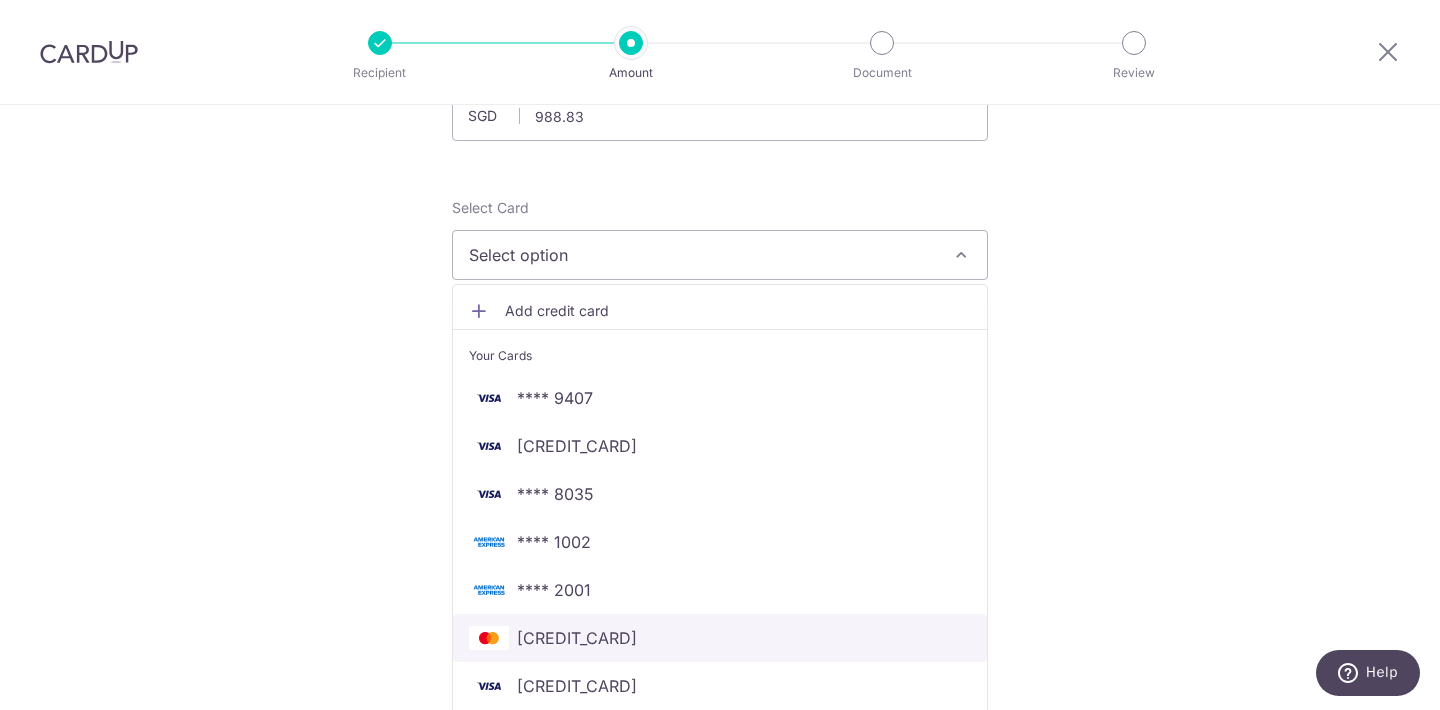 scroll, scrollTop: 181, scrollLeft: 0, axis: vertical 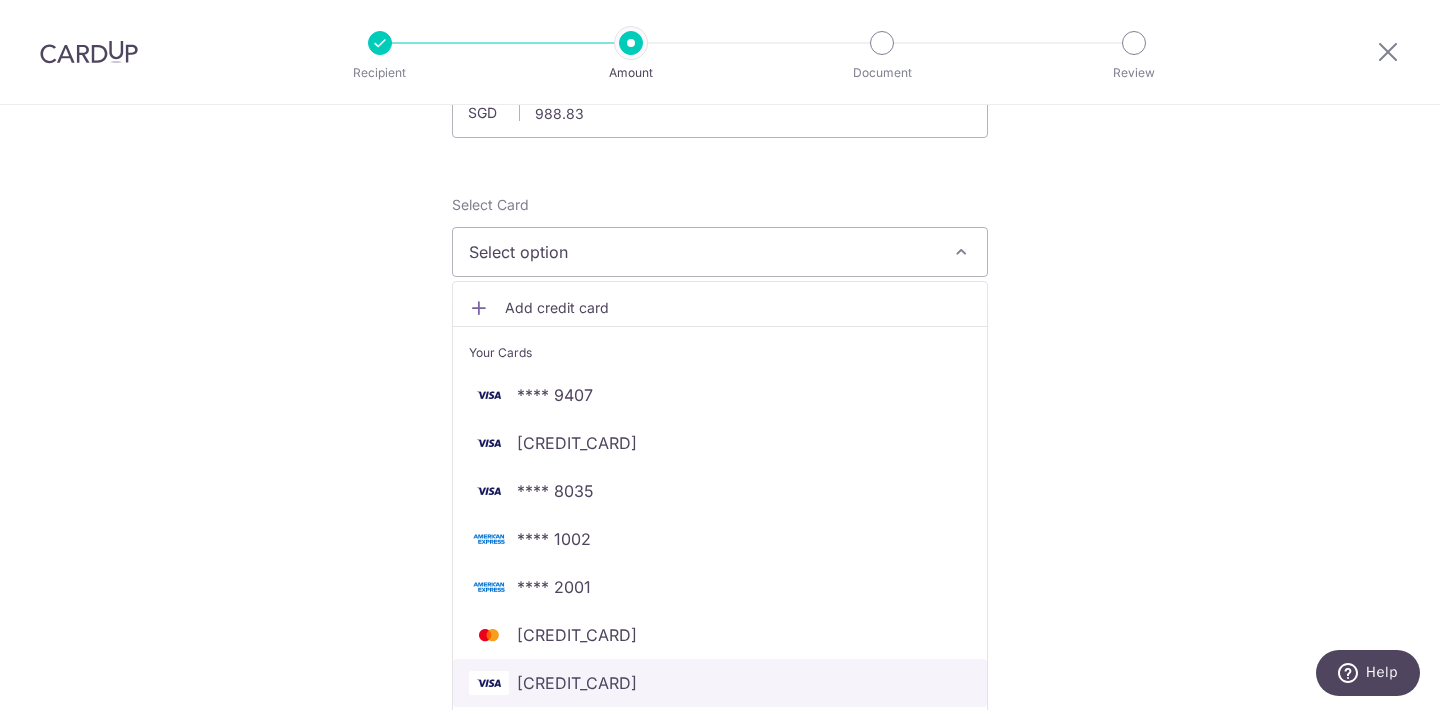 click on "**** 9276" at bounding box center [577, 683] 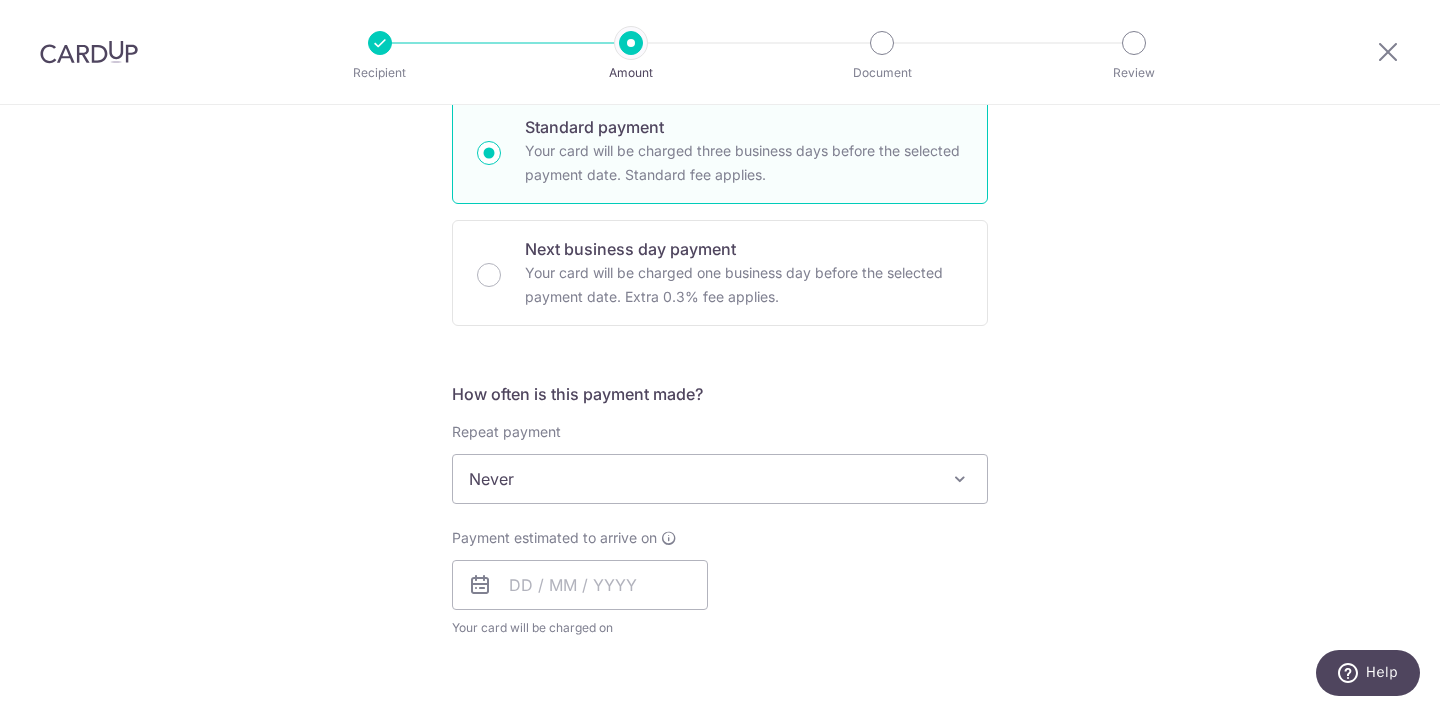 scroll, scrollTop: 546, scrollLeft: 0, axis: vertical 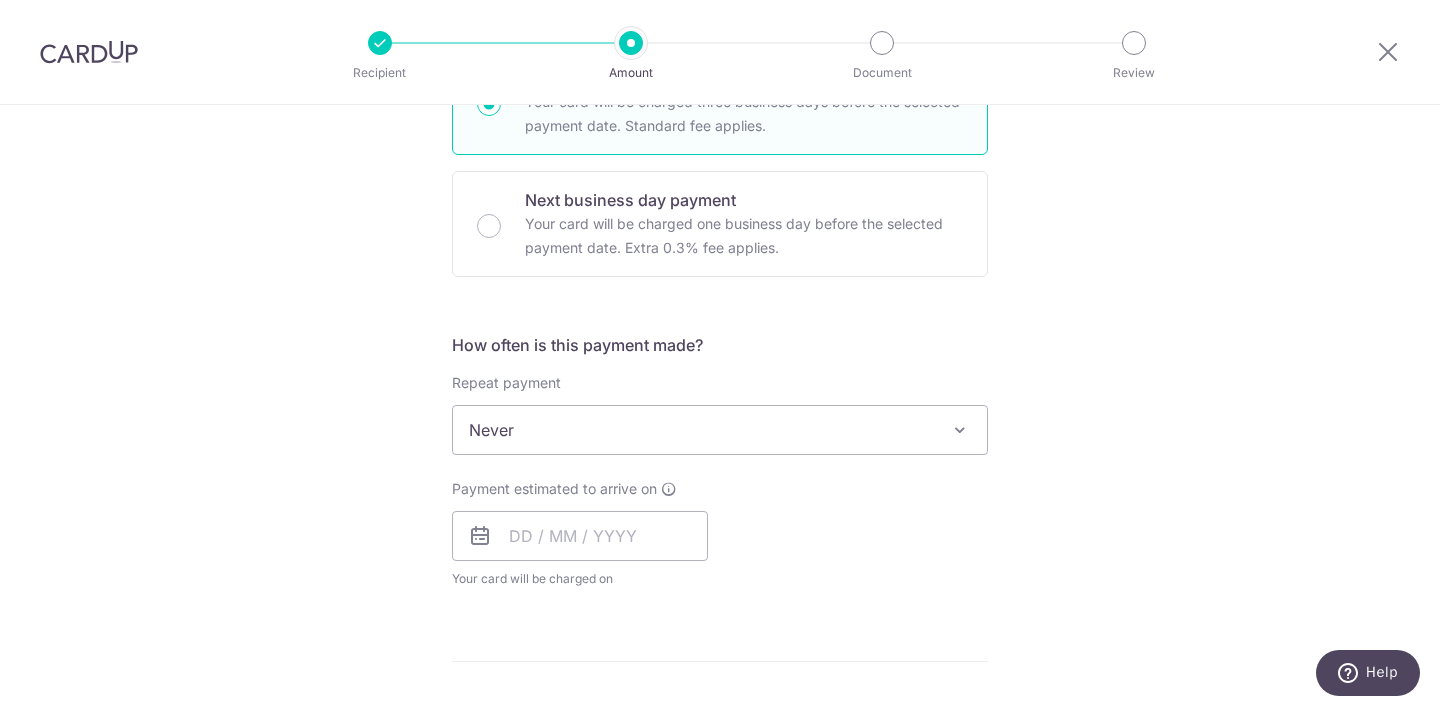 click on "Never" at bounding box center [720, 430] 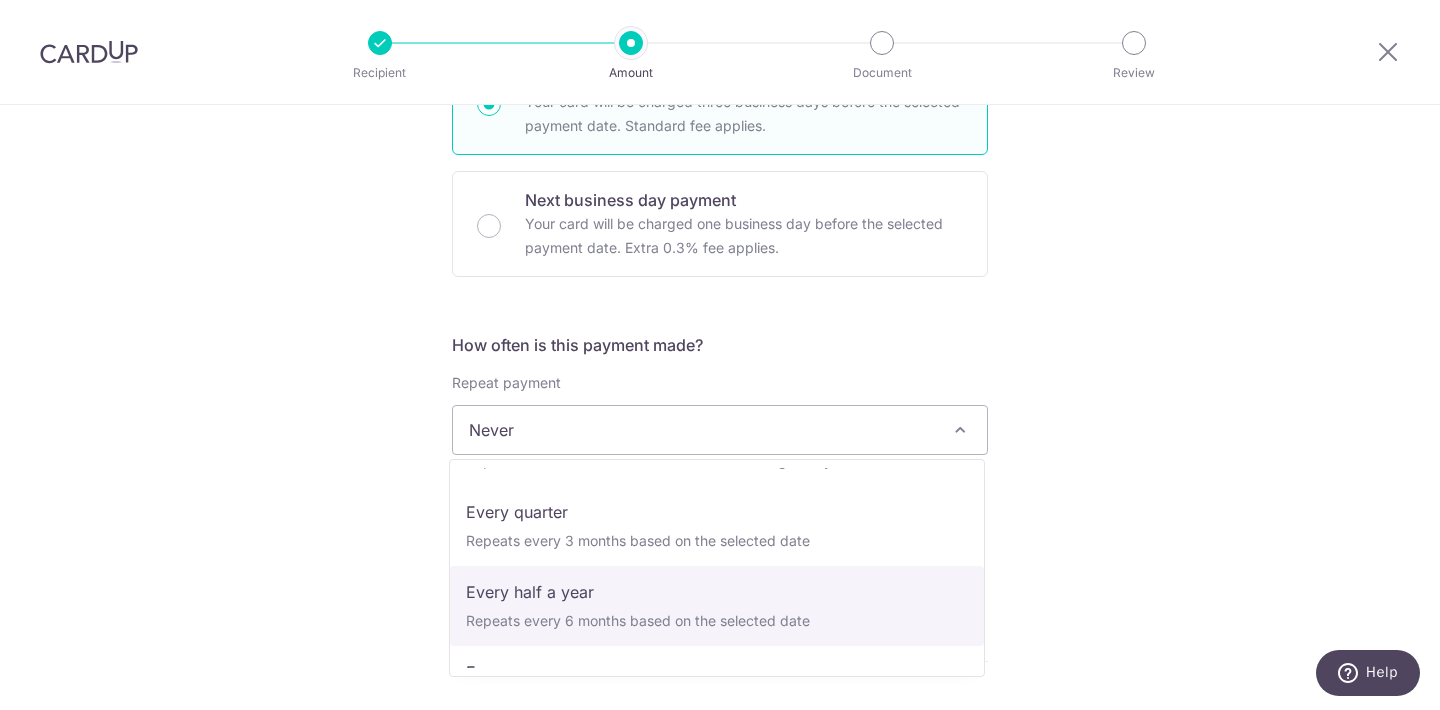 scroll, scrollTop: 219, scrollLeft: 0, axis: vertical 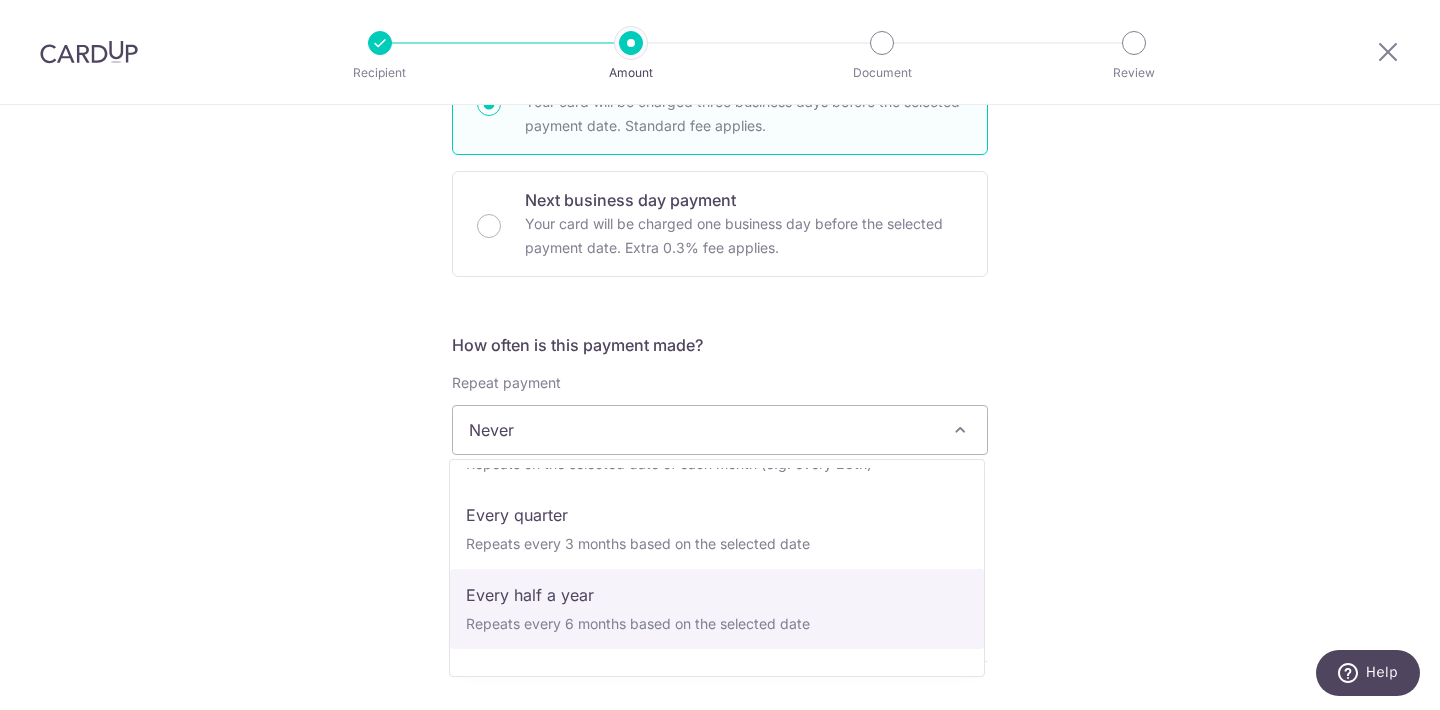select on "5" 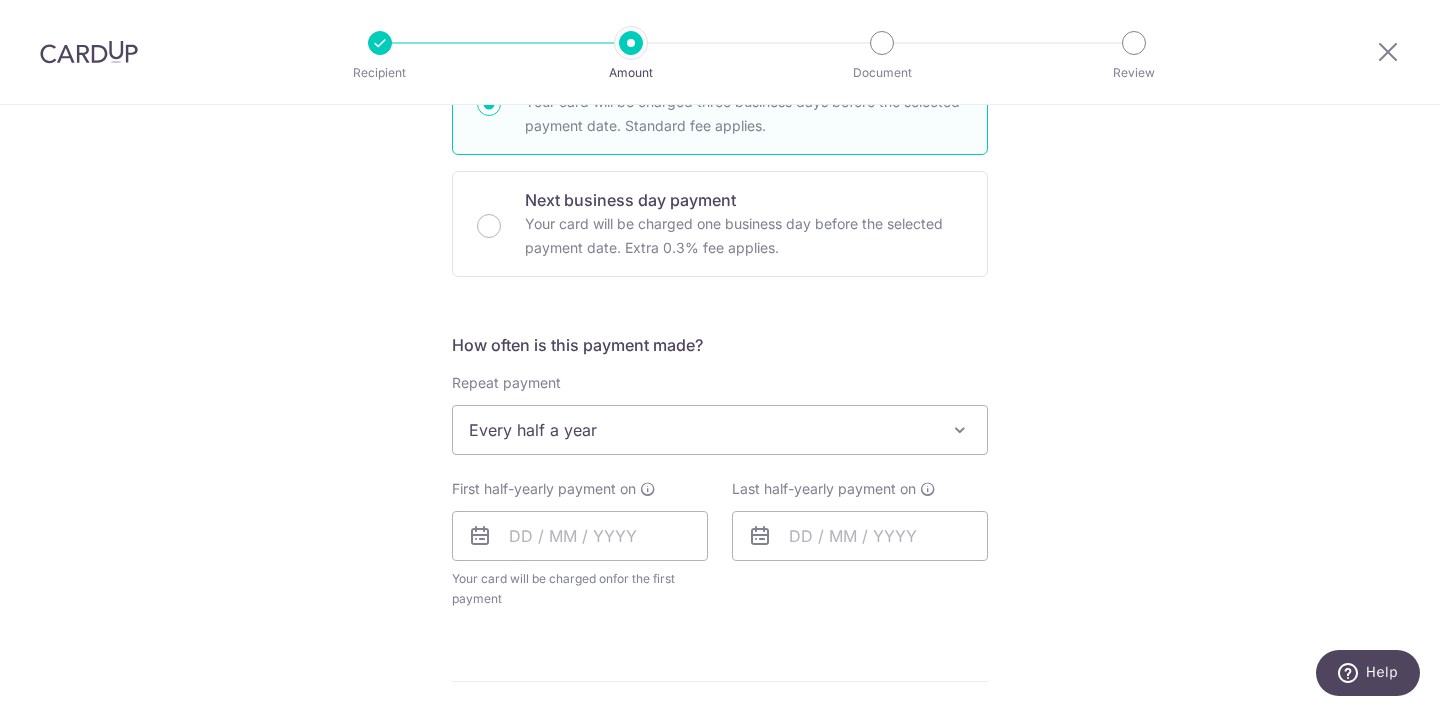 click at bounding box center (480, 536) 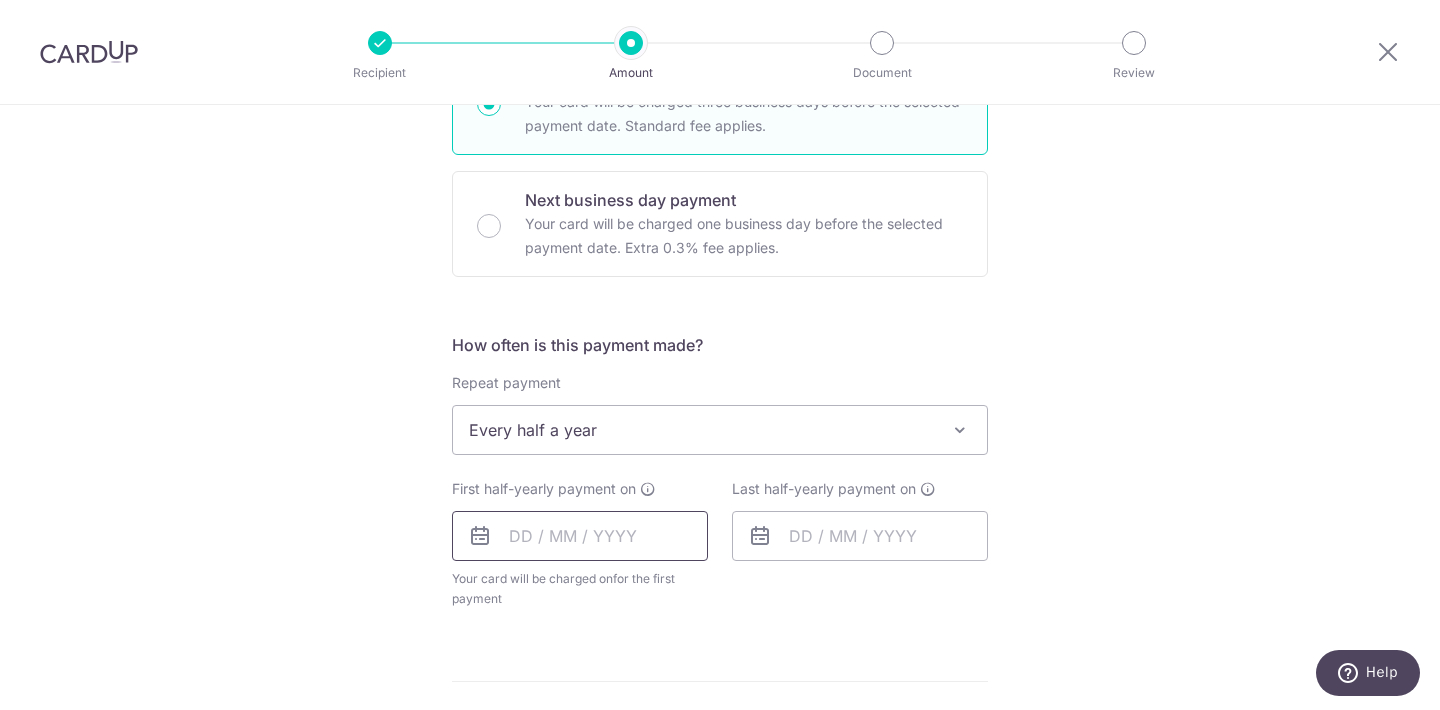 click at bounding box center (580, 536) 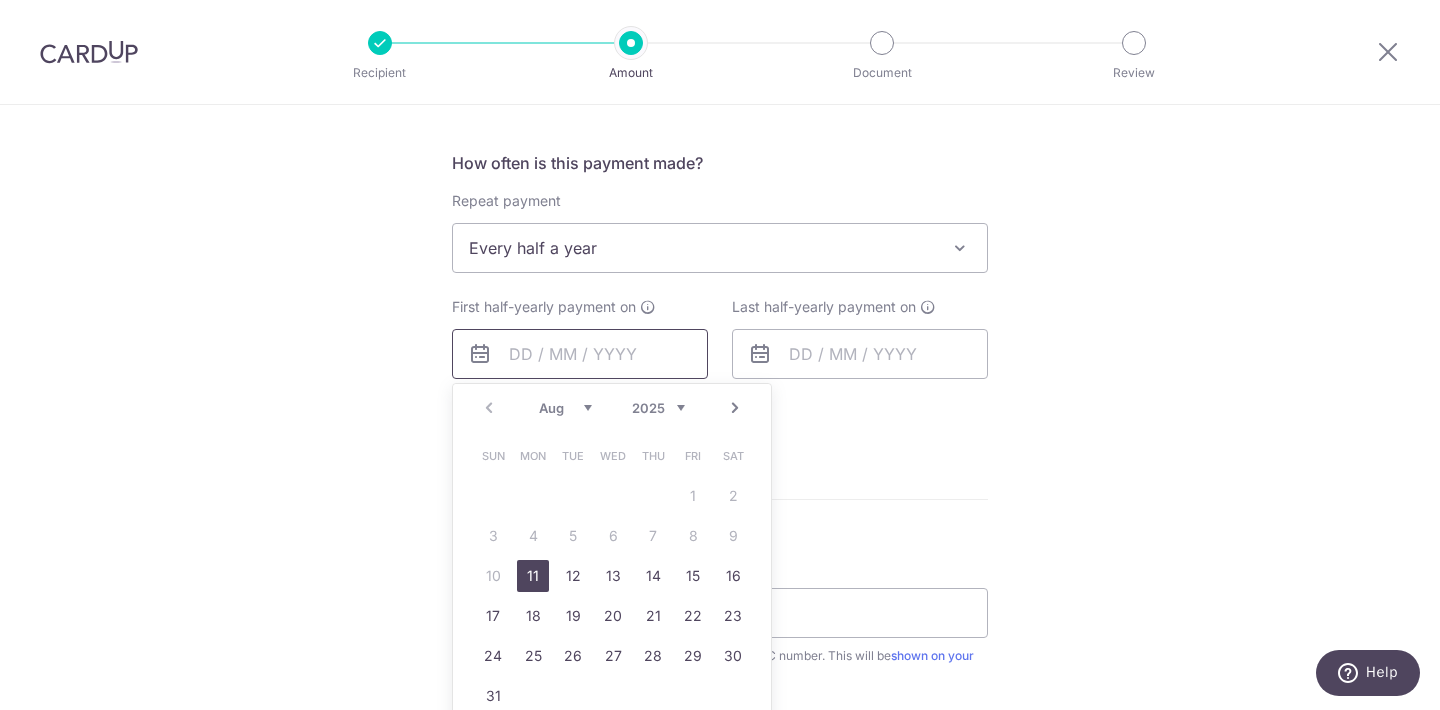 scroll, scrollTop: 764, scrollLeft: 0, axis: vertical 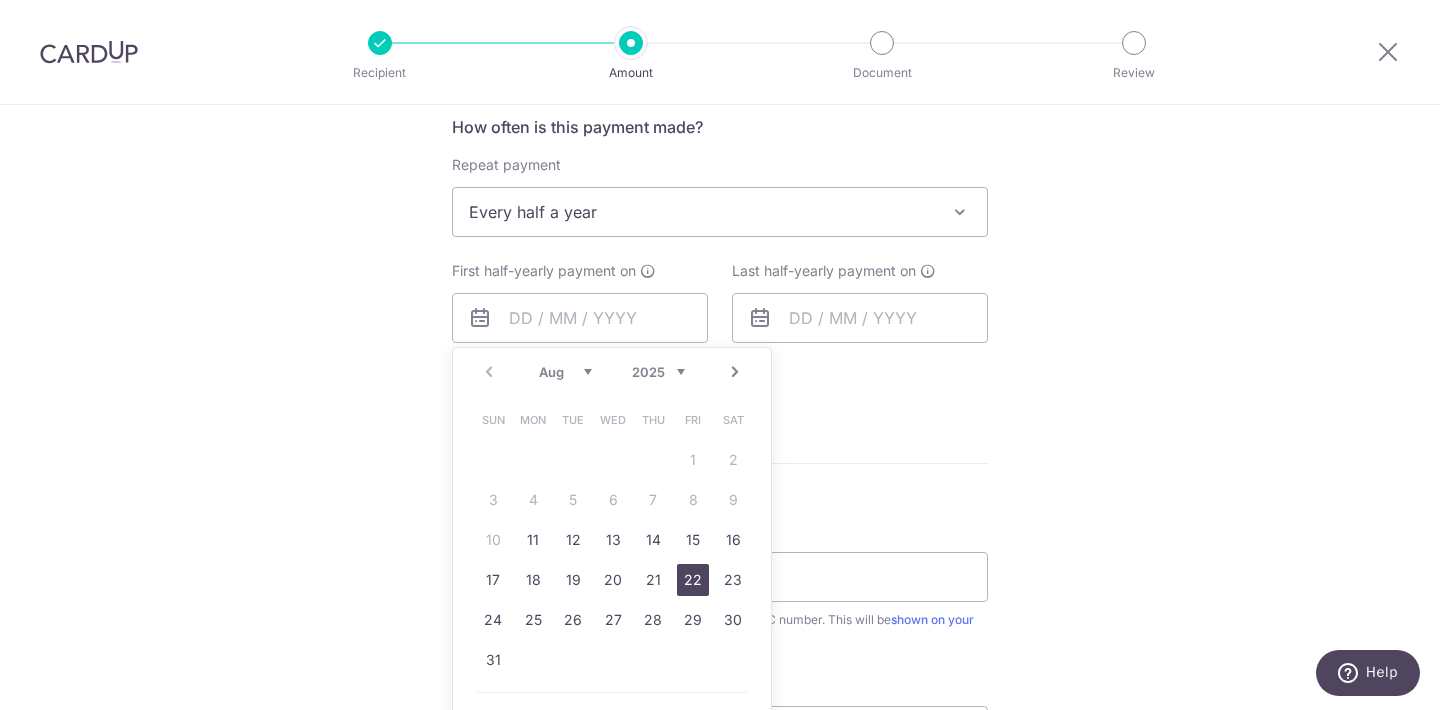 click on "22" at bounding box center (693, 580) 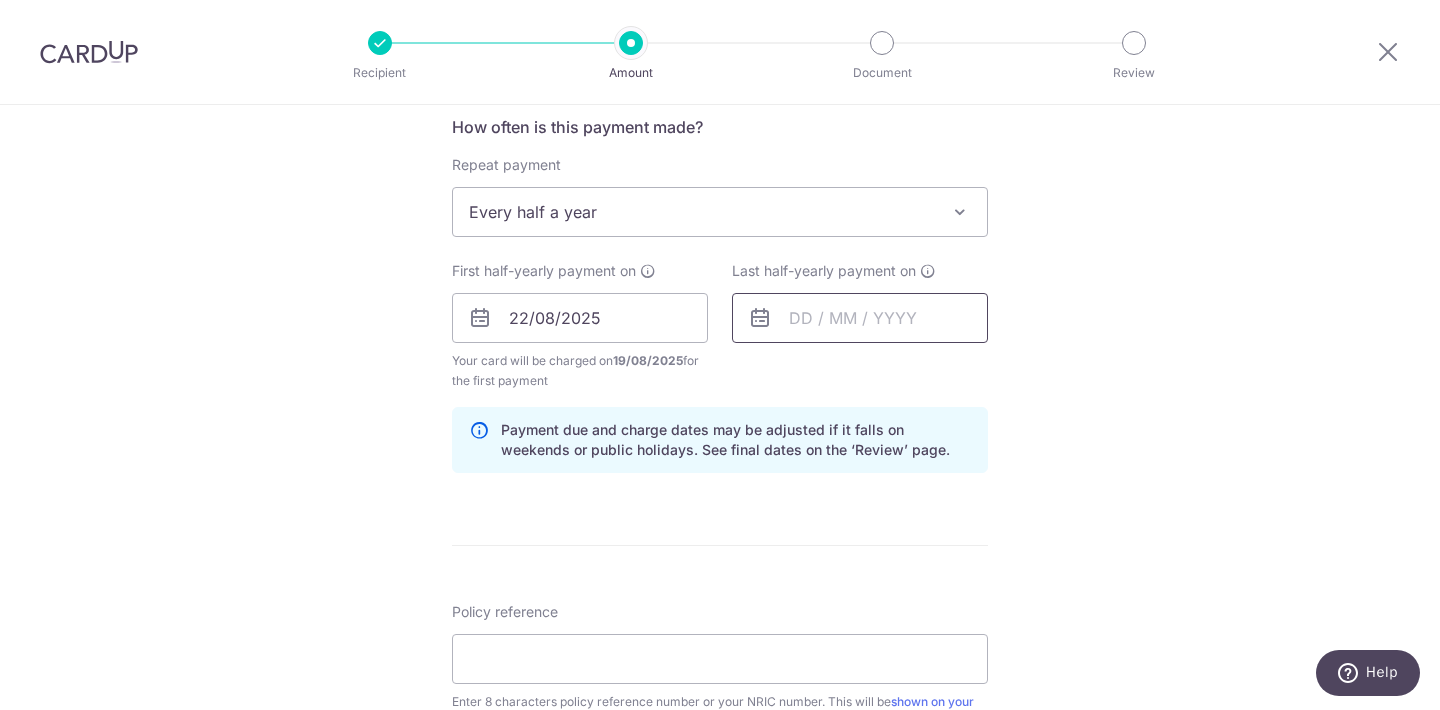 click at bounding box center (860, 318) 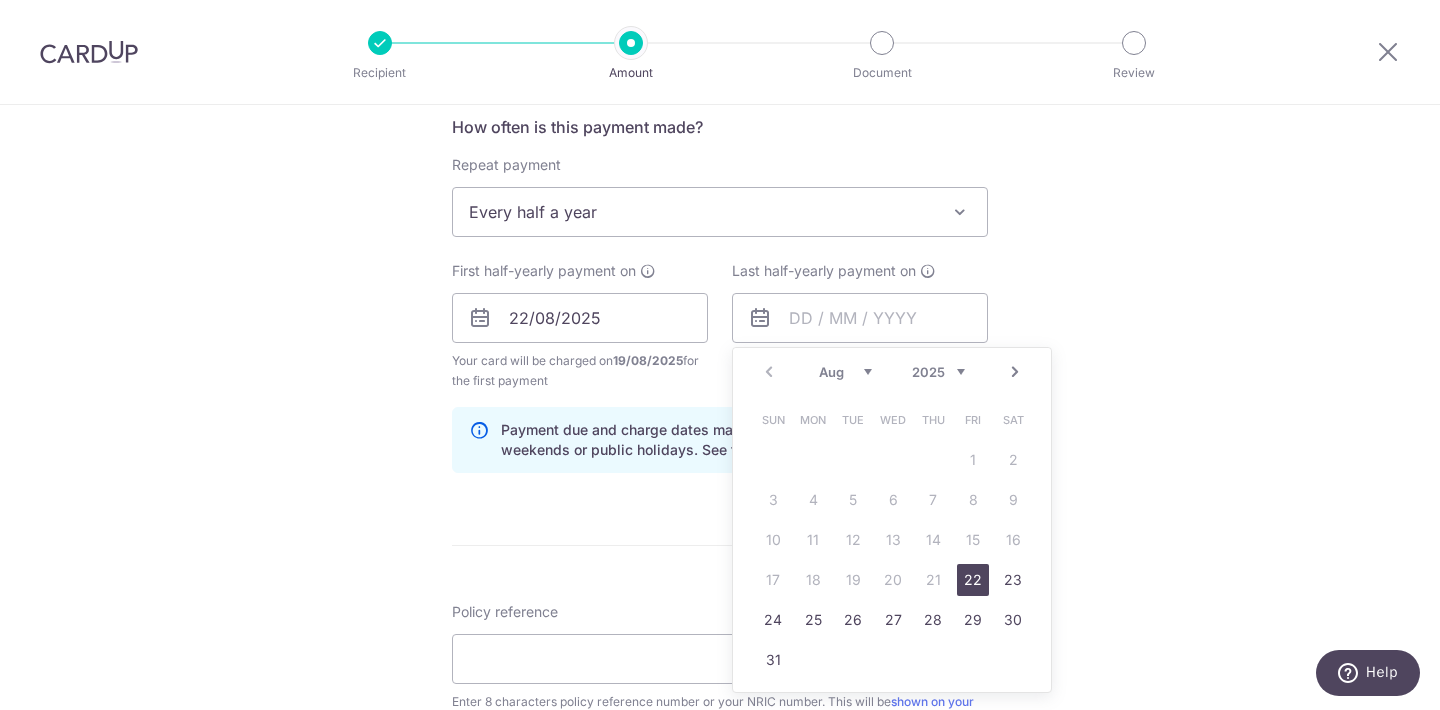 click on "Next" at bounding box center [1015, 372] 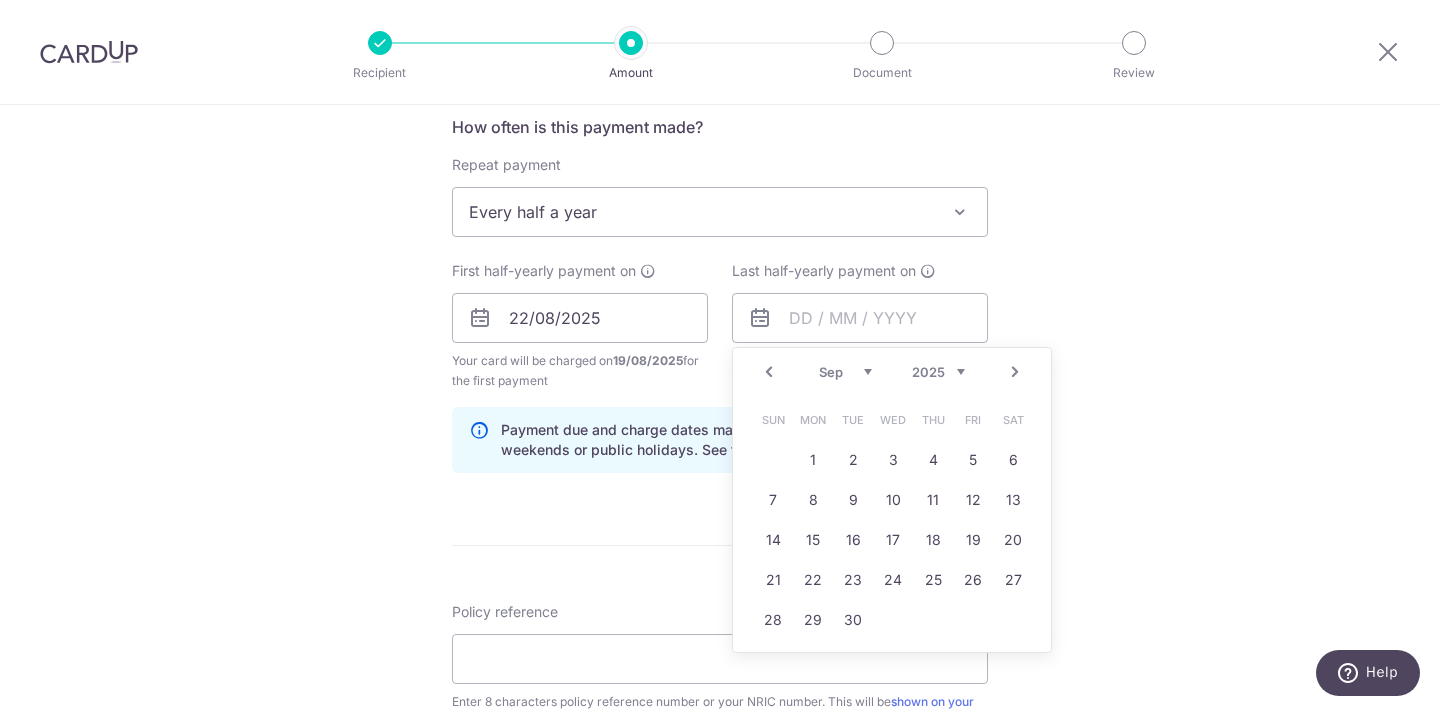 click on "Next" at bounding box center [1015, 372] 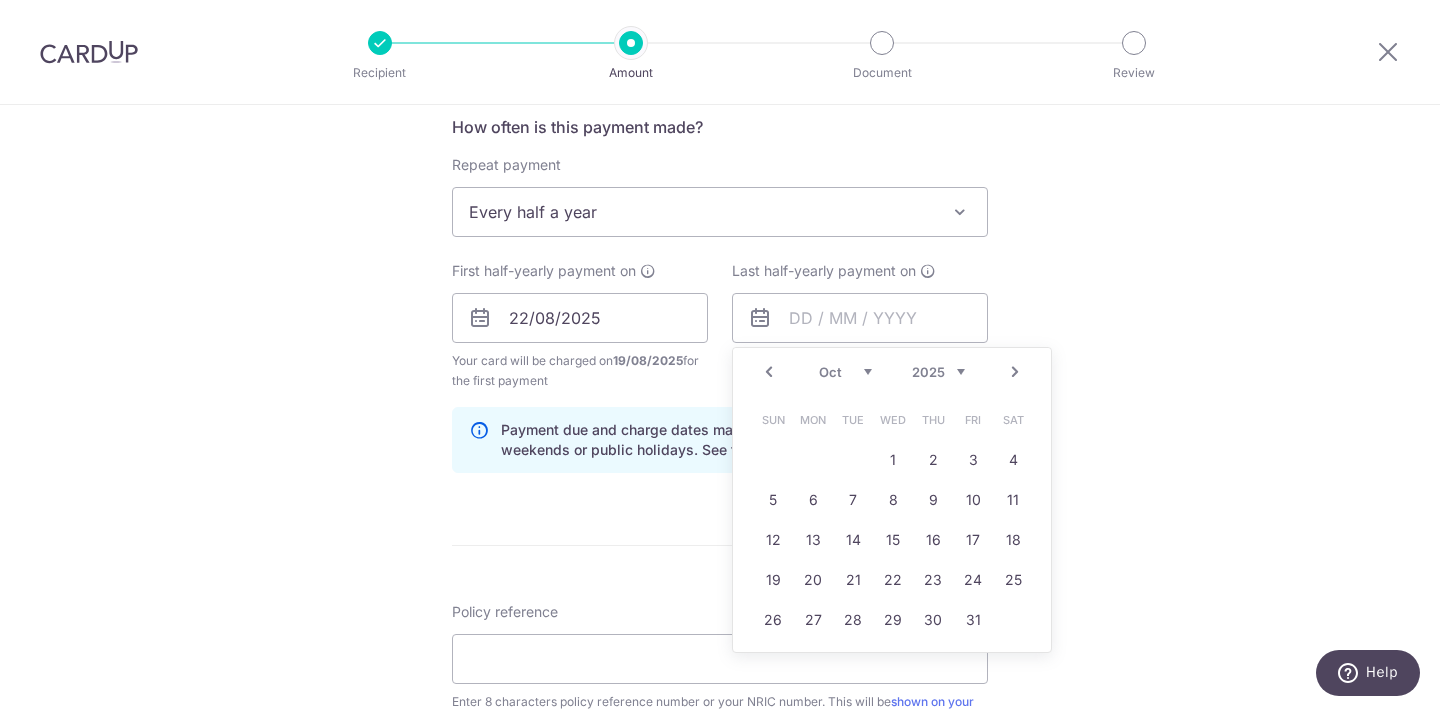 click on "Next" at bounding box center (1015, 372) 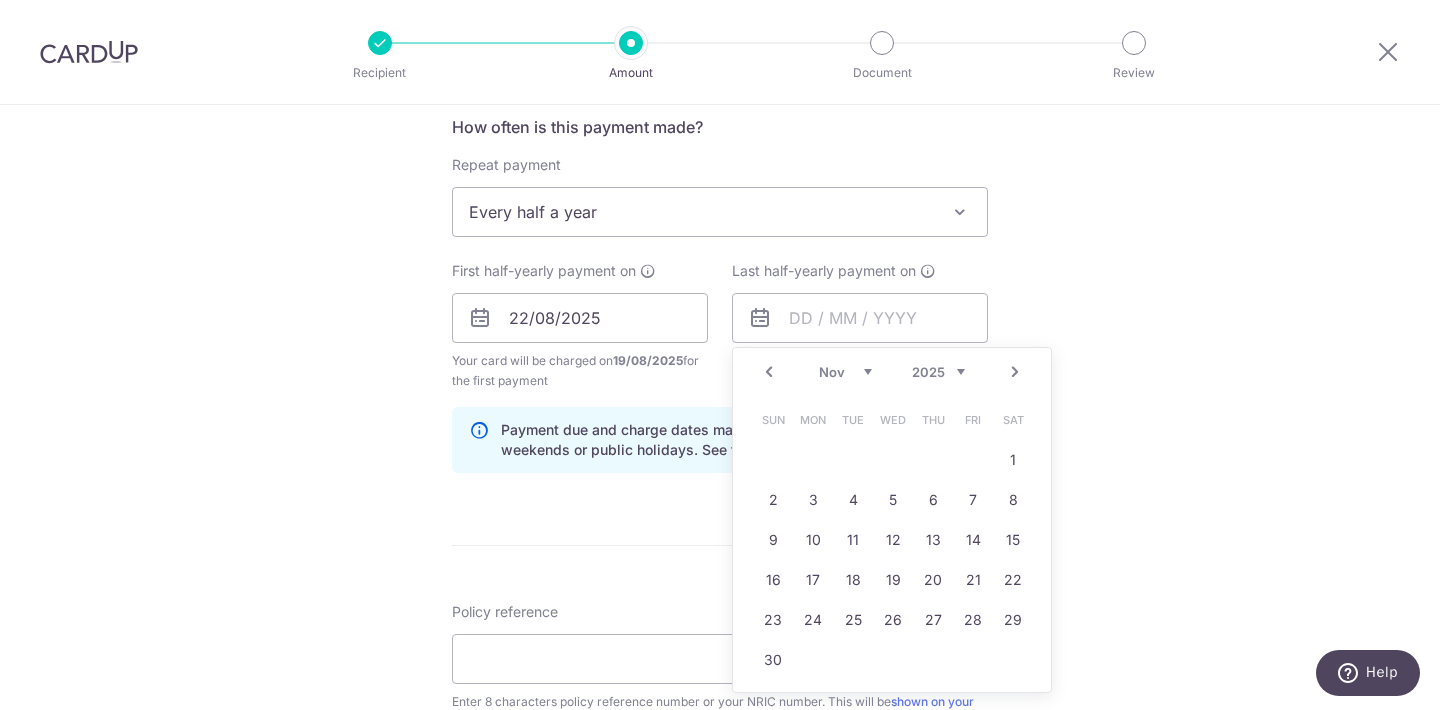 click on "Next" at bounding box center [1015, 372] 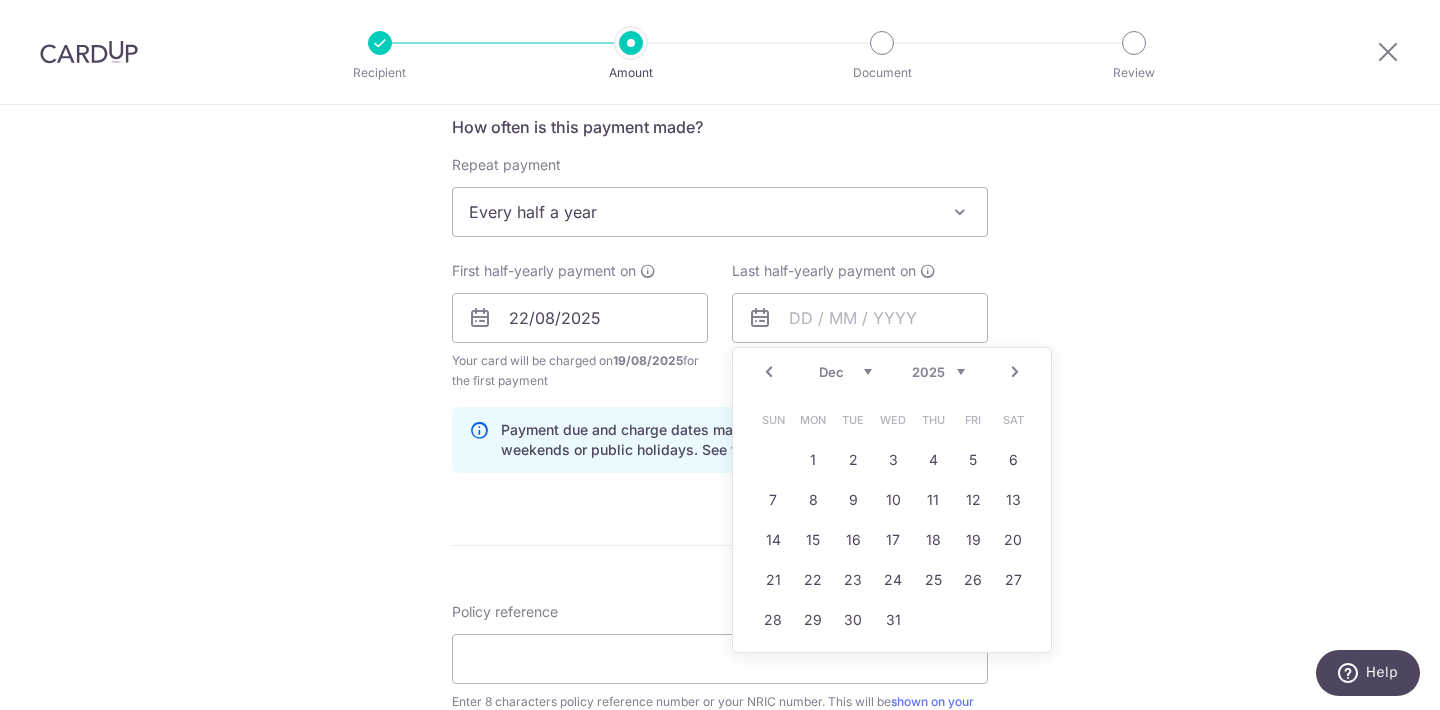 click on "Next" at bounding box center (1015, 372) 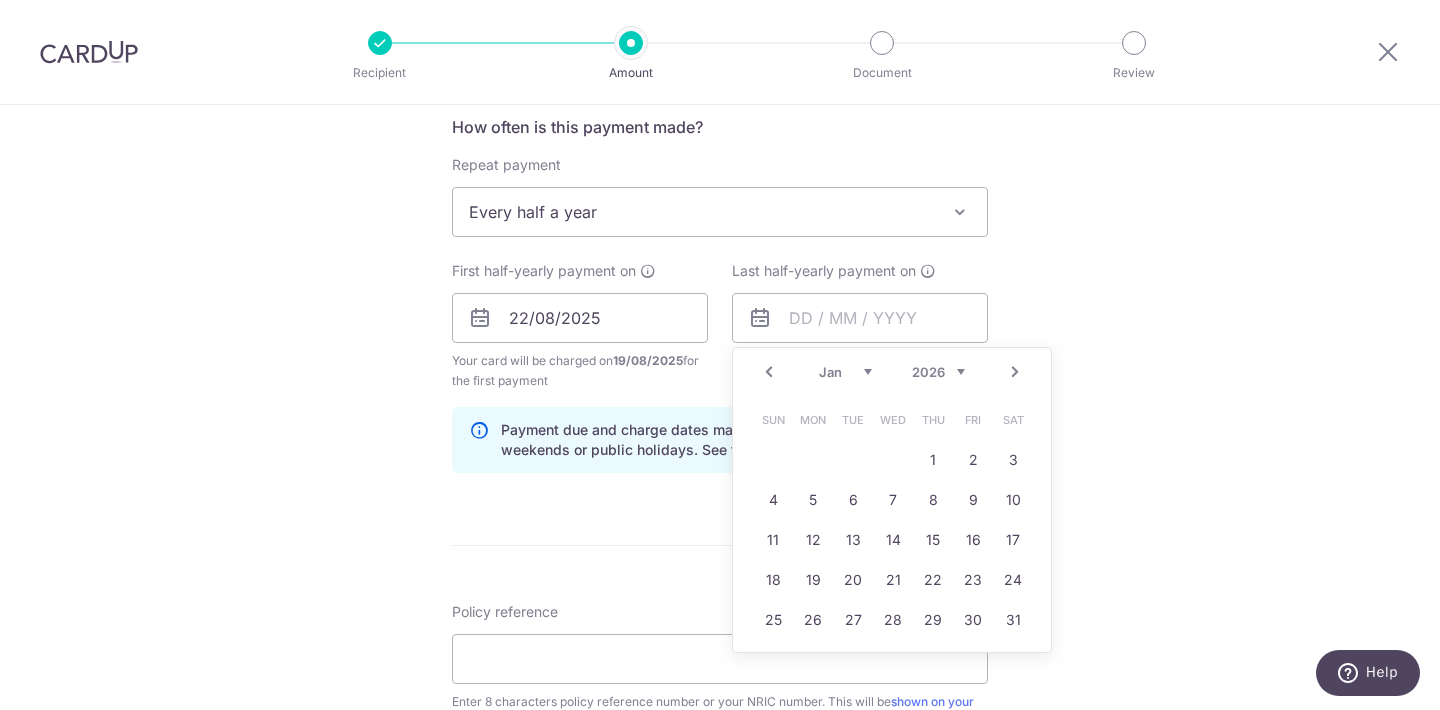click on "Next" at bounding box center (1015, 372) 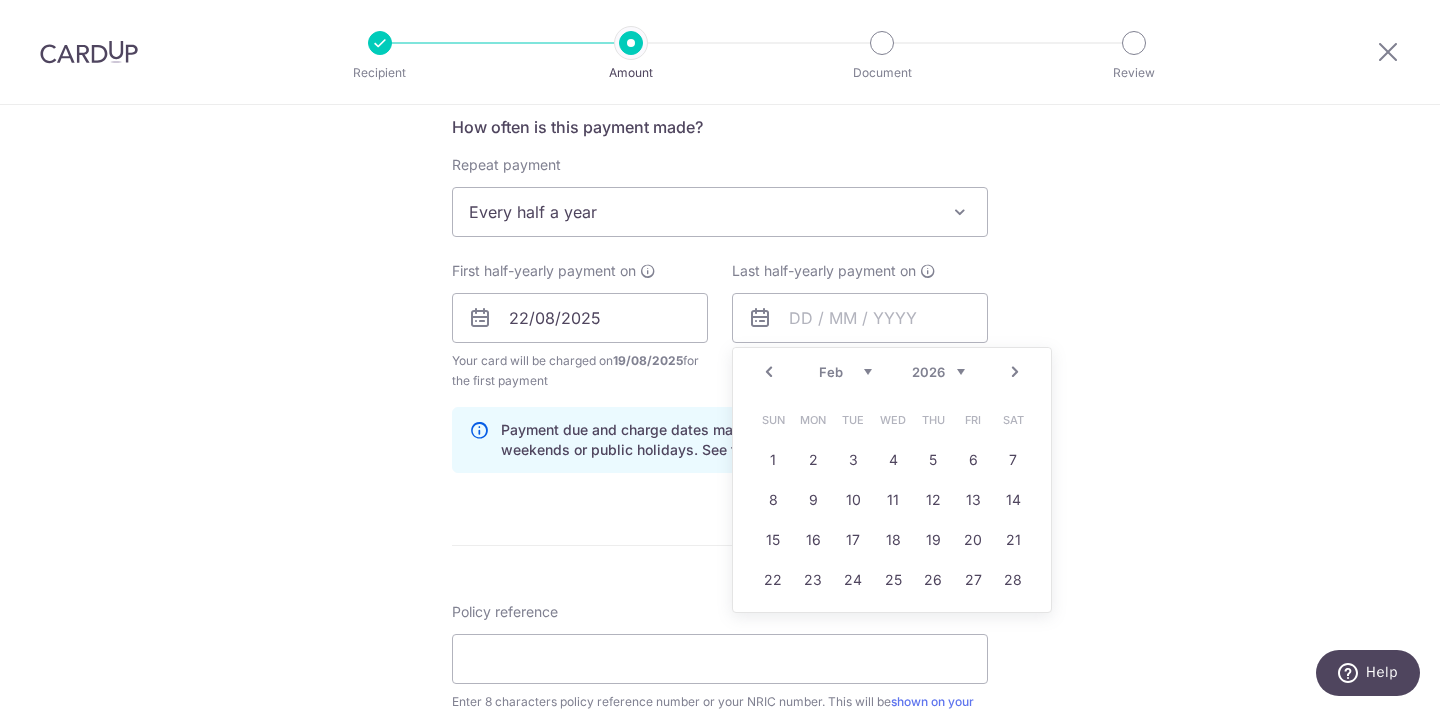click on "Next" at bounding box center [1015, 372] 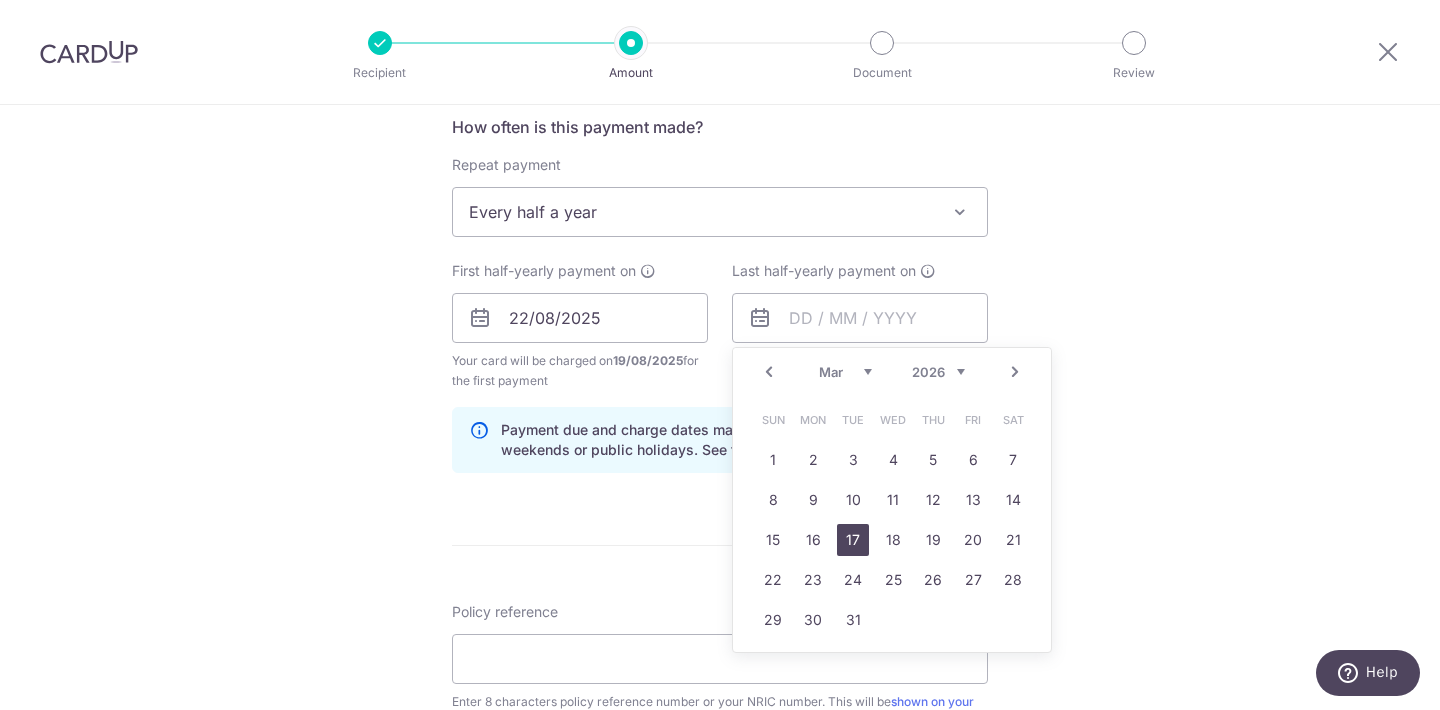 click on "17" at bounding box center [853, 540] 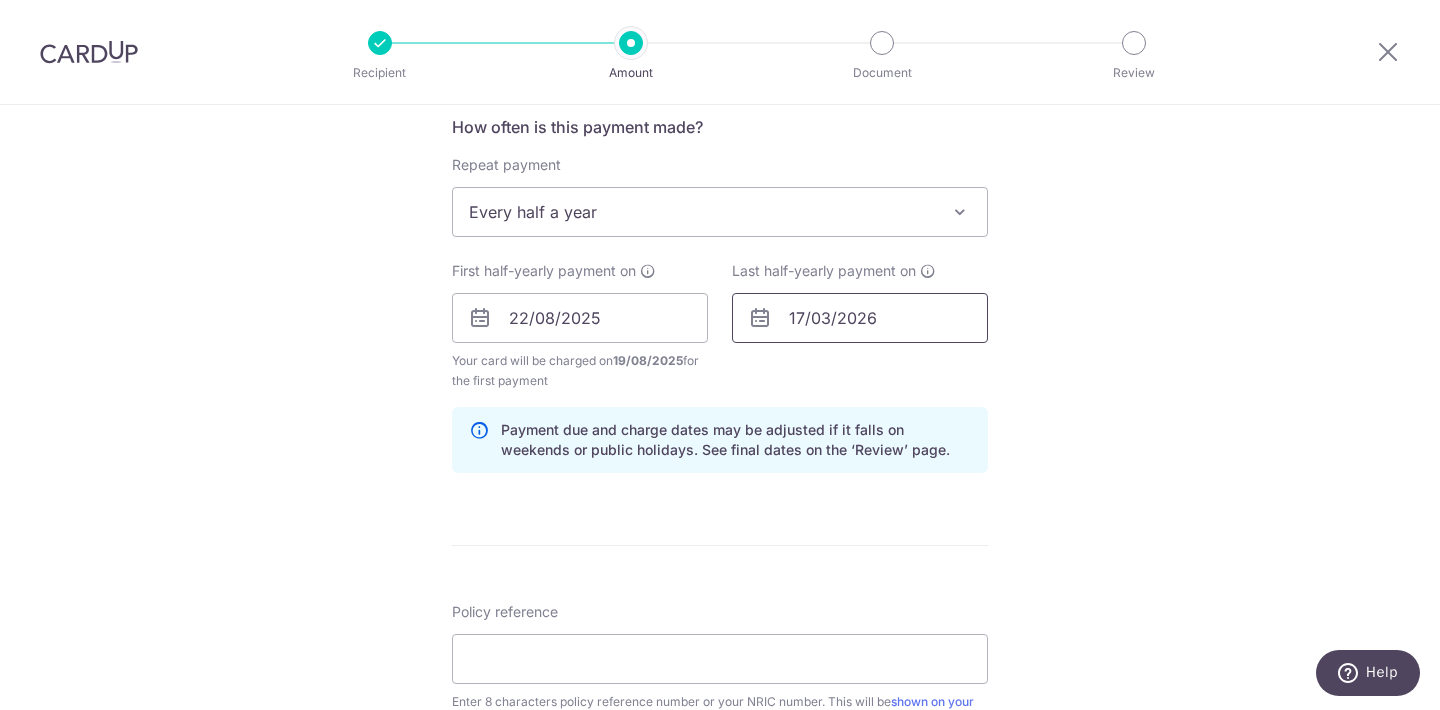 click on "17/03/2026" at bounding box center [860, 318] 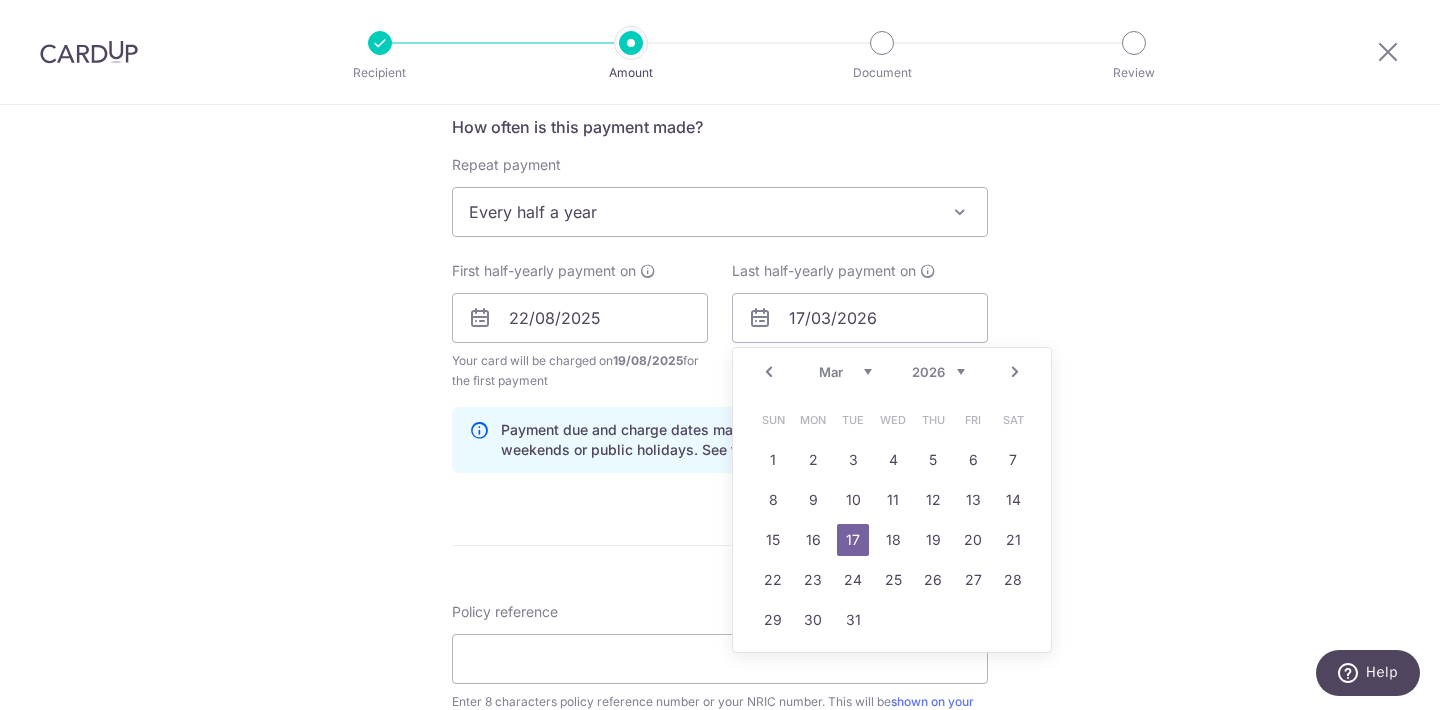 click on "Next" at bounding box center (1015, 372) 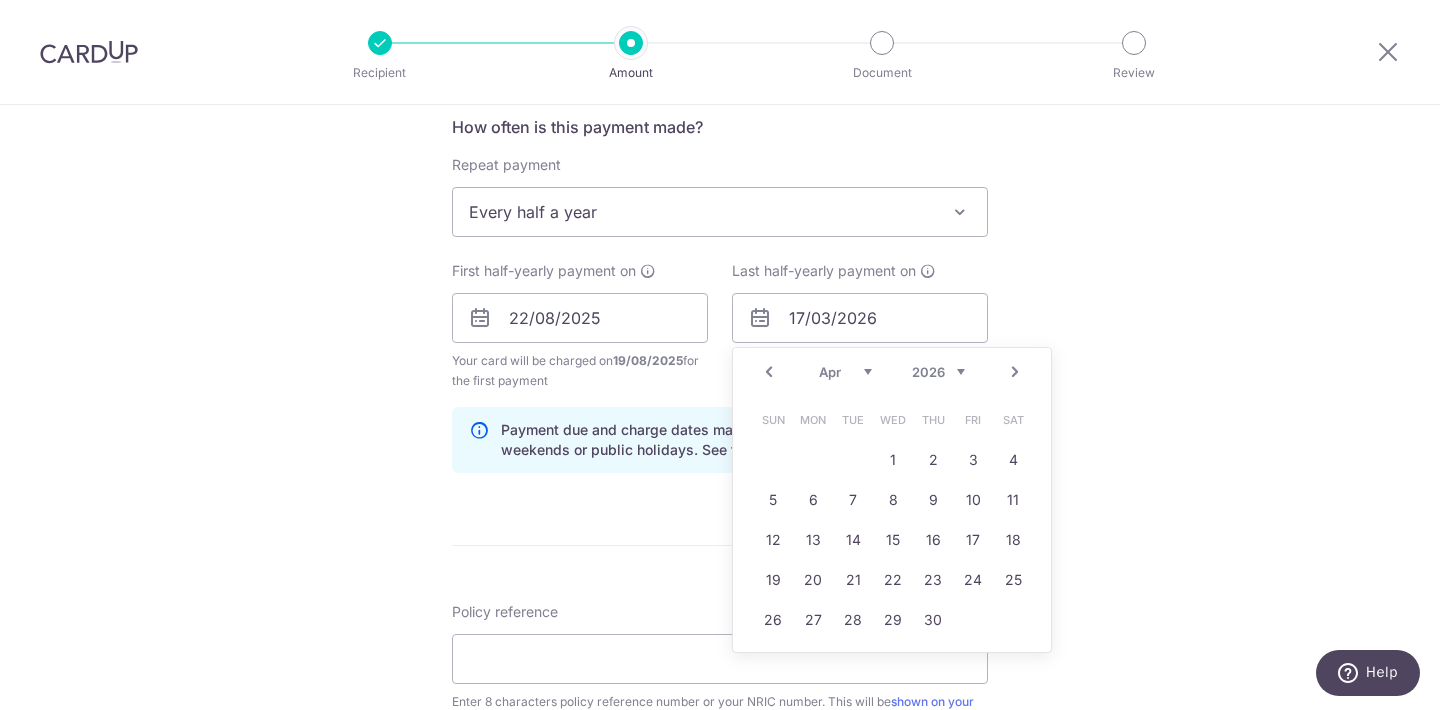click on "Next" at bounding box center (1015, 372) 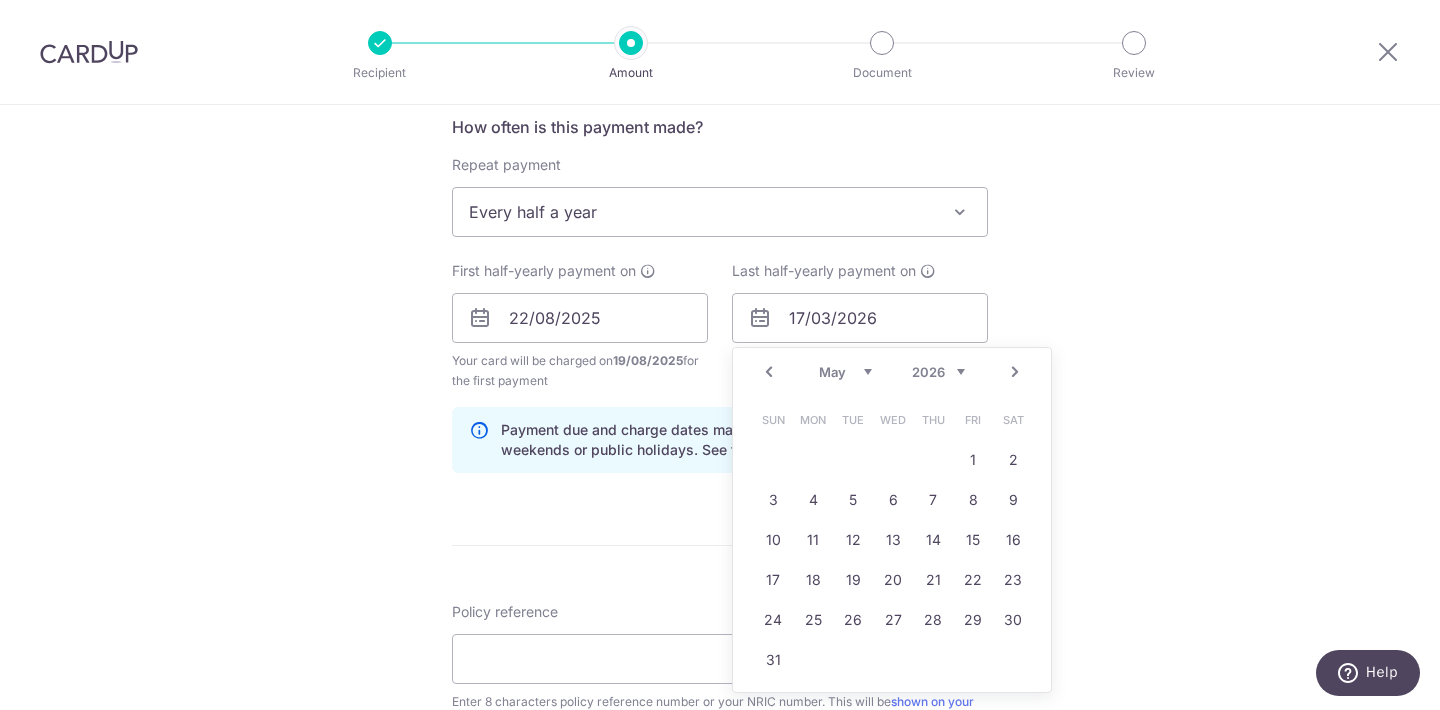 click on "Next" at bounding box center (1015, 372) 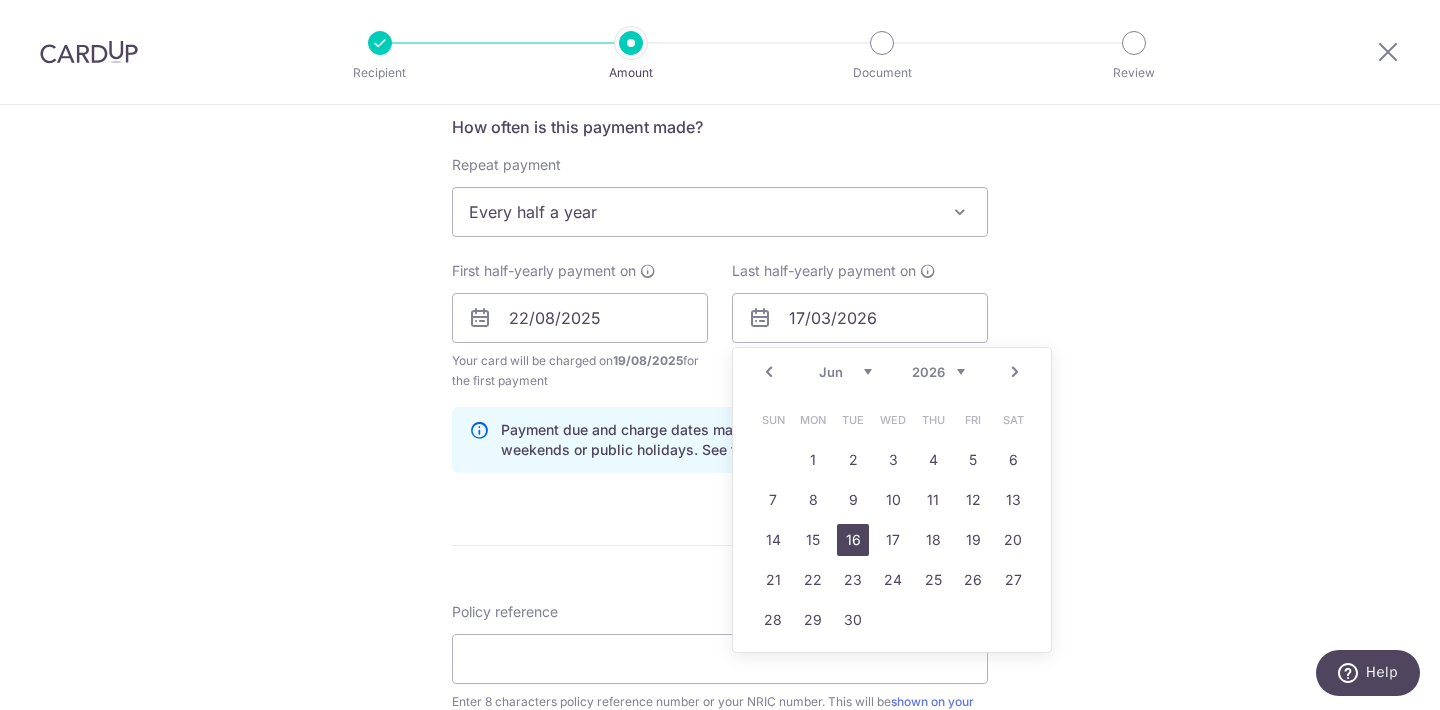 click on "16" at bounding box center [853, 540] 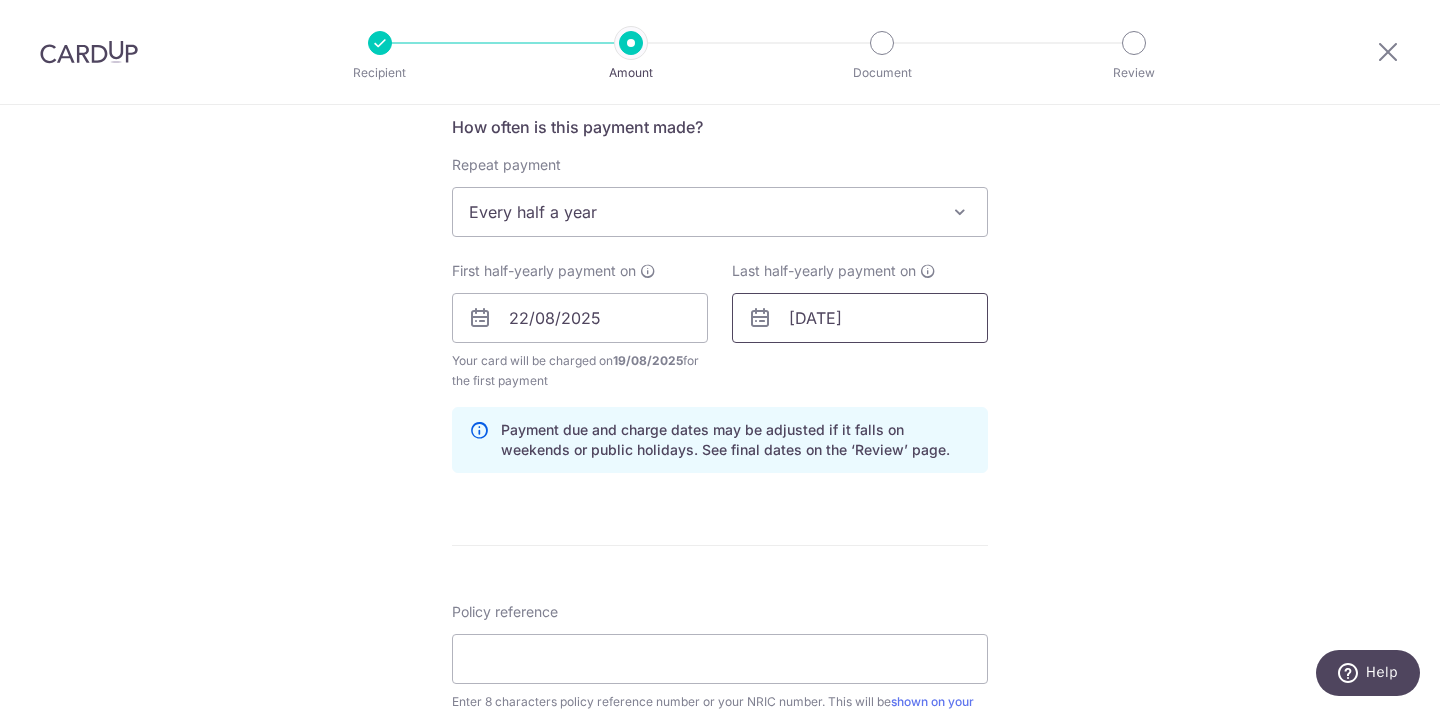 click on "16/06/2026" at bounding box center (860, 318) 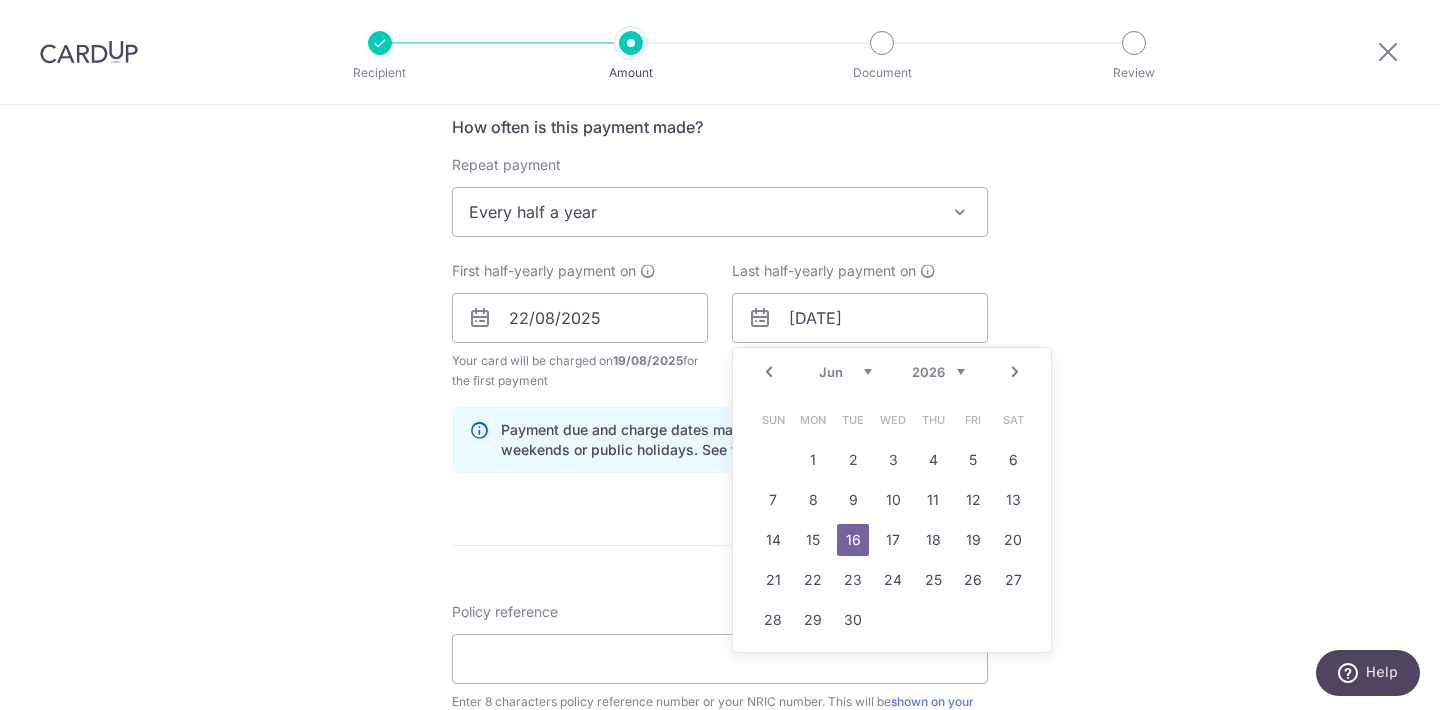 click on "Next" at bounding box center [1015, 372] 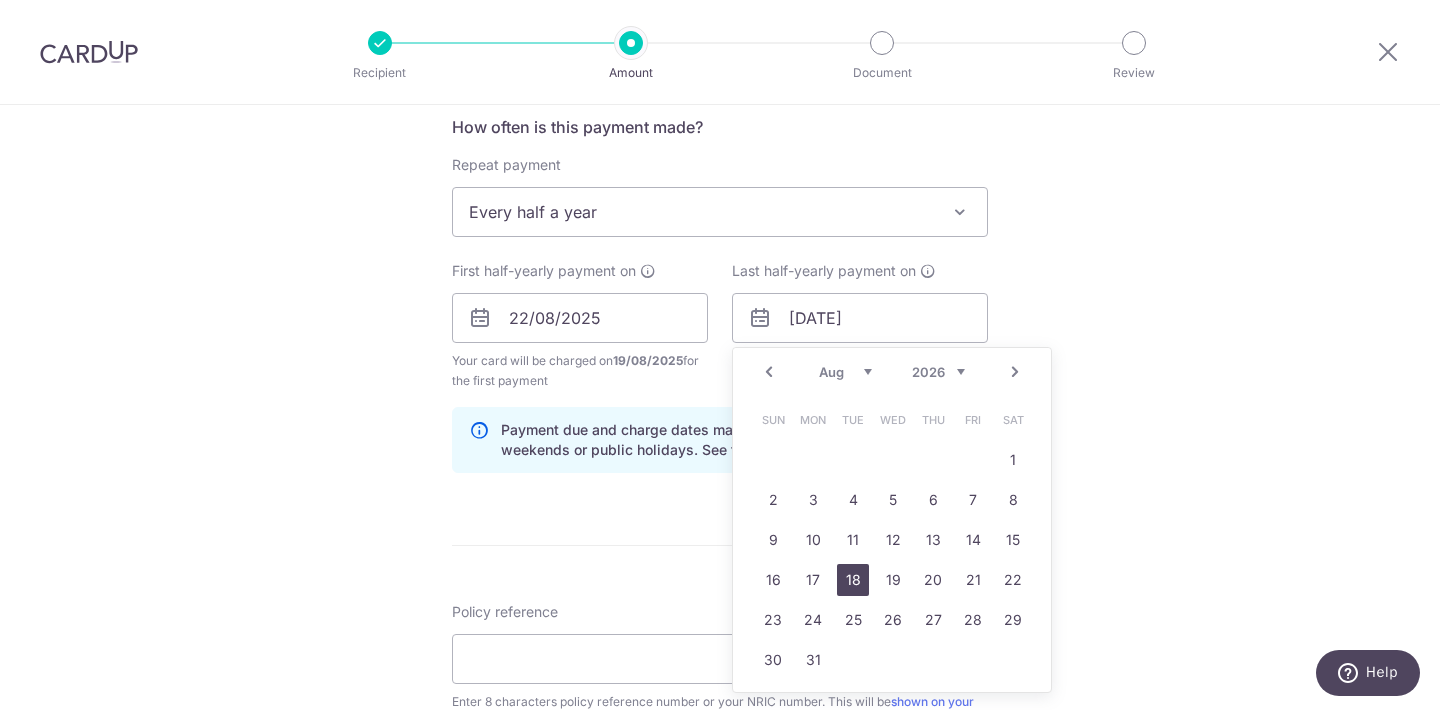 click on "18" at bounding box center (853, 580) 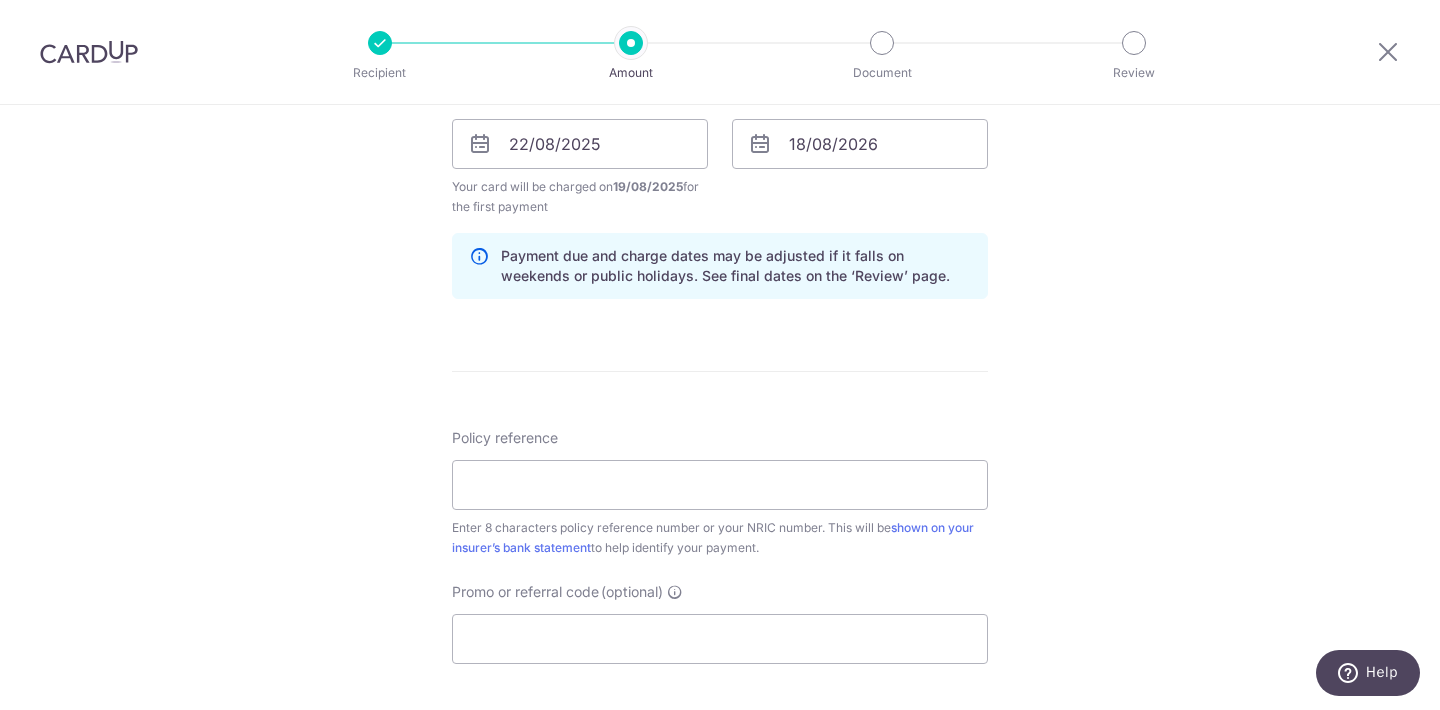 scroll, scrollTop: 995, scrollLeft: 0, axis: vertical 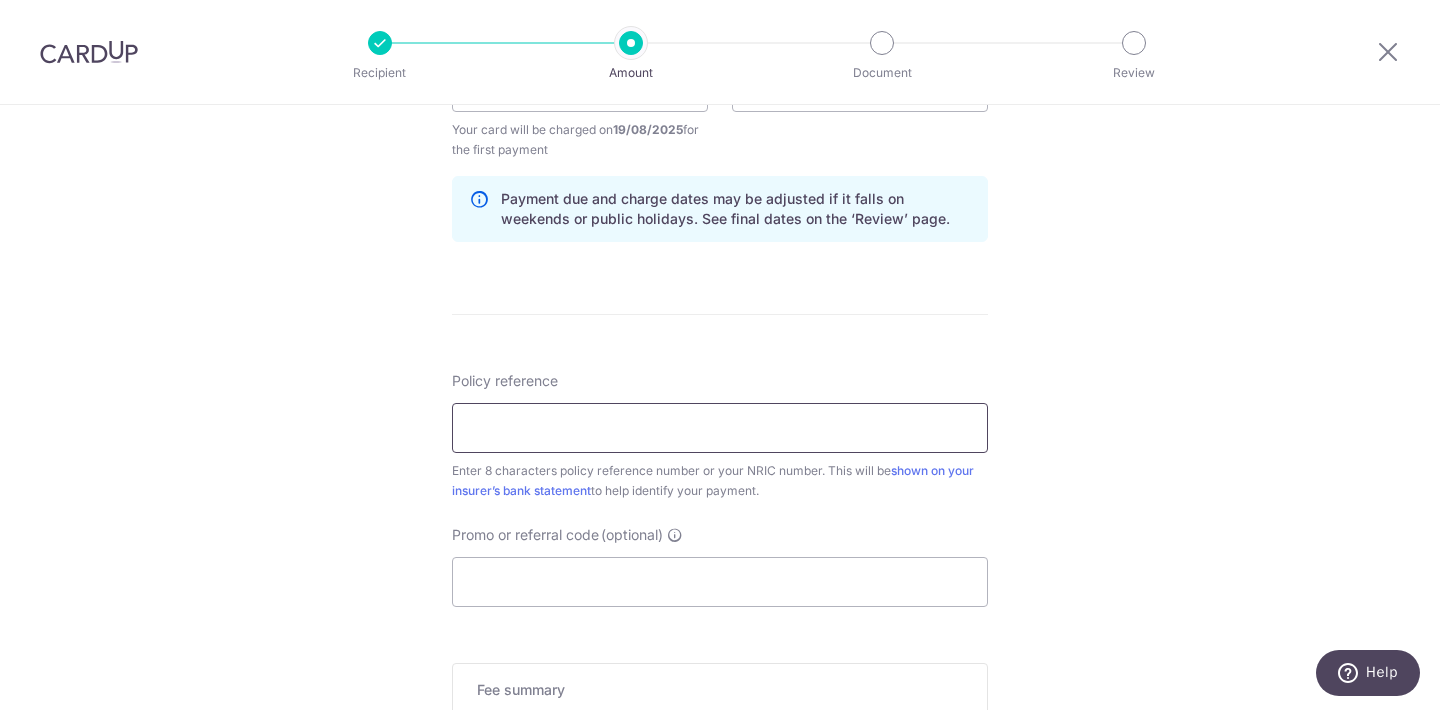 click on "Policy reference" at bounding box center [720, 428] 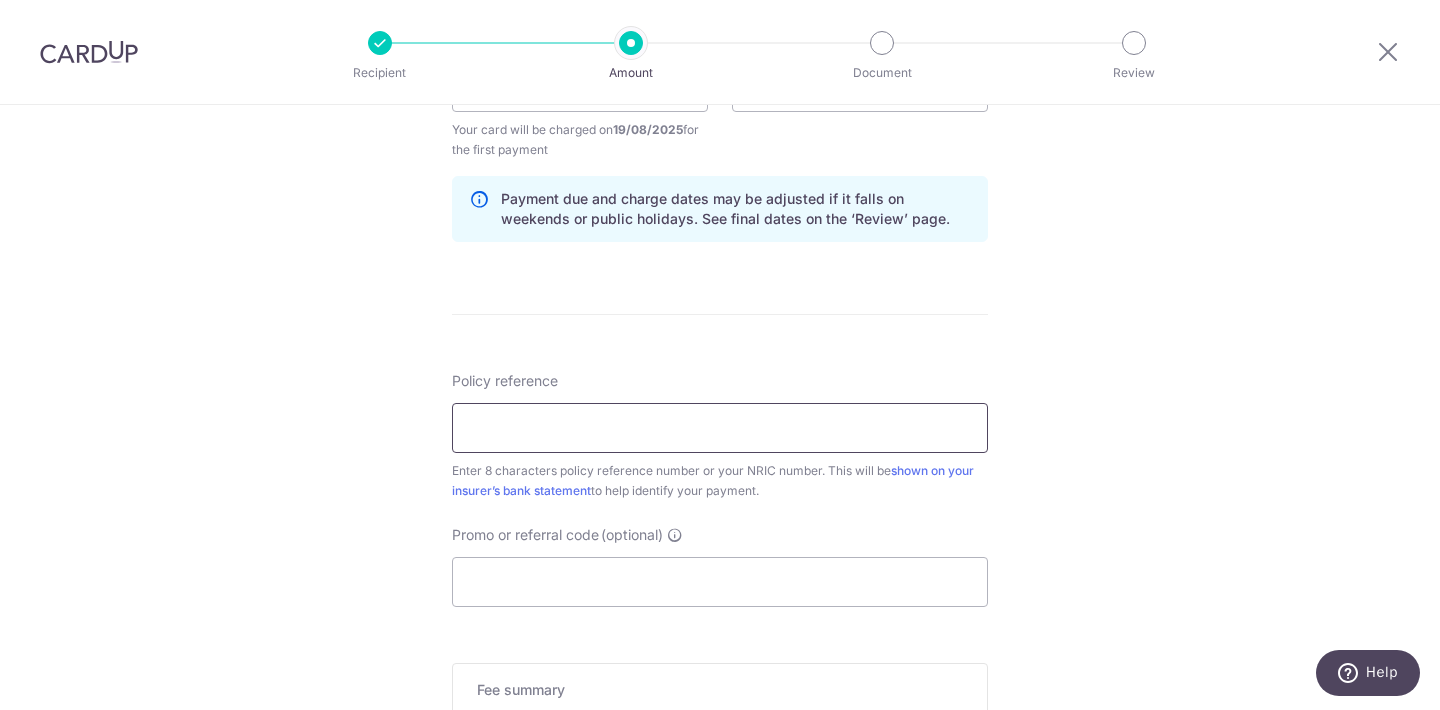 click on "Policy reference" at bounding box center (720, 428) 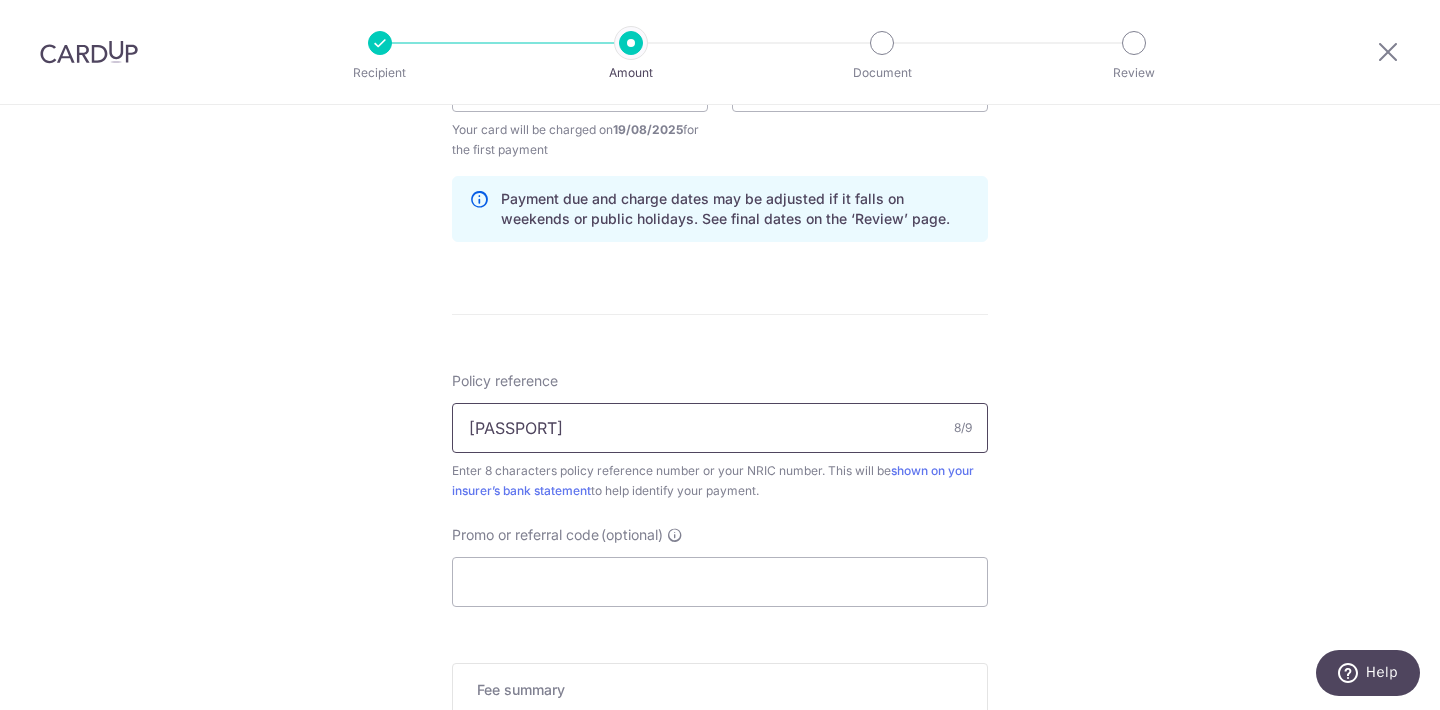 click on "[PHONE]" at bounding box center (720, 428) 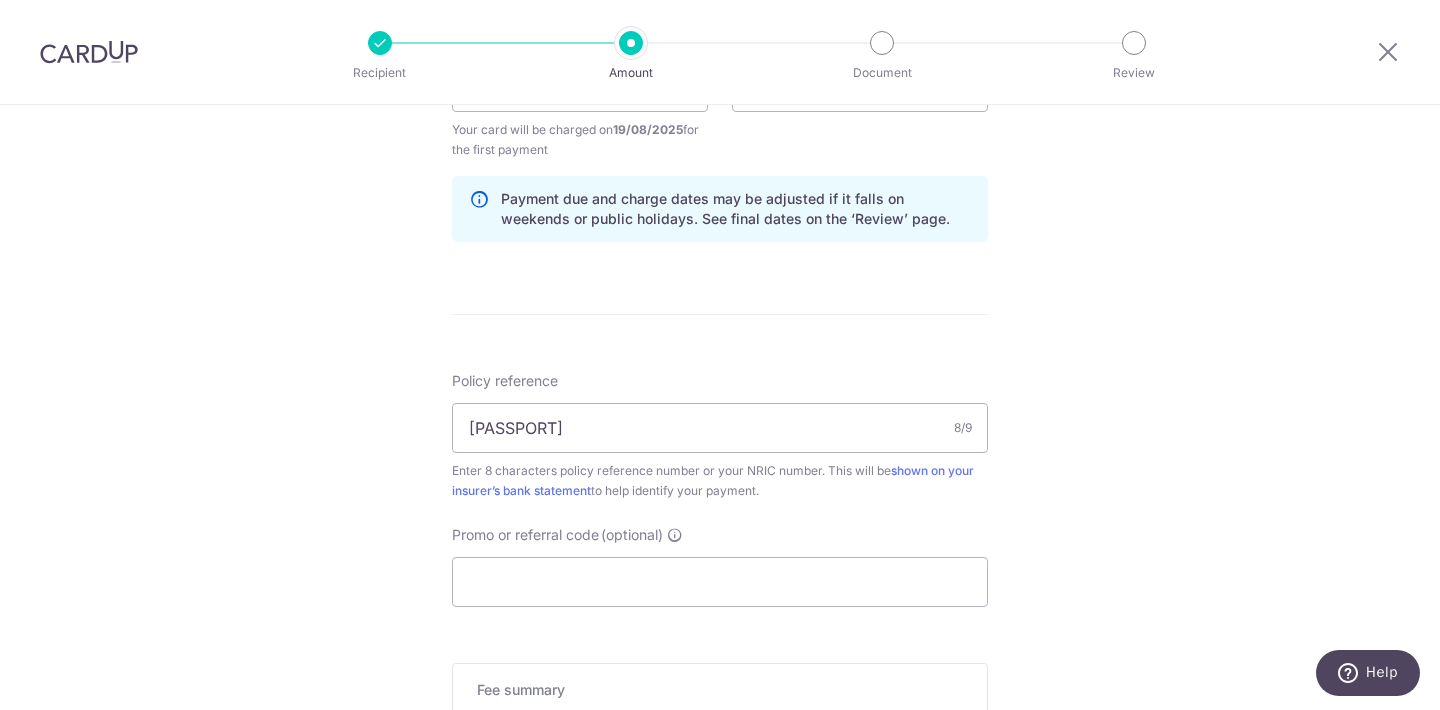 click on "Tell us more about your payment
Enter payment amount
SGD
988.83
988.83
Select Card
**** 9276
Add credit card
Your Cards
**** 9407
**** 0917
**** 8035
**** 1002
**** 2001
**** 3977
**** 9276
Secure 256-bit SSL" at bounding box center [720, 65] 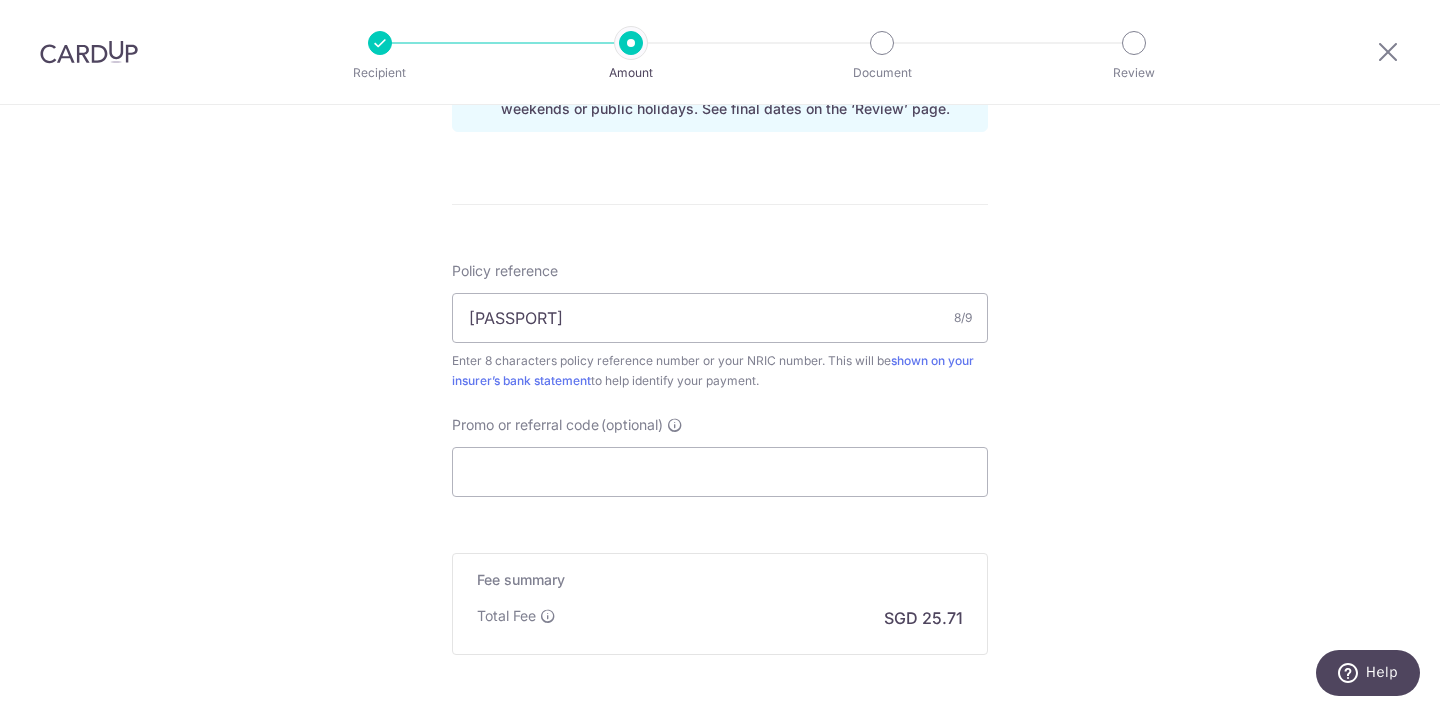 scroll, scrollTop: 1135, scrollLeft: 0, axis: vertical 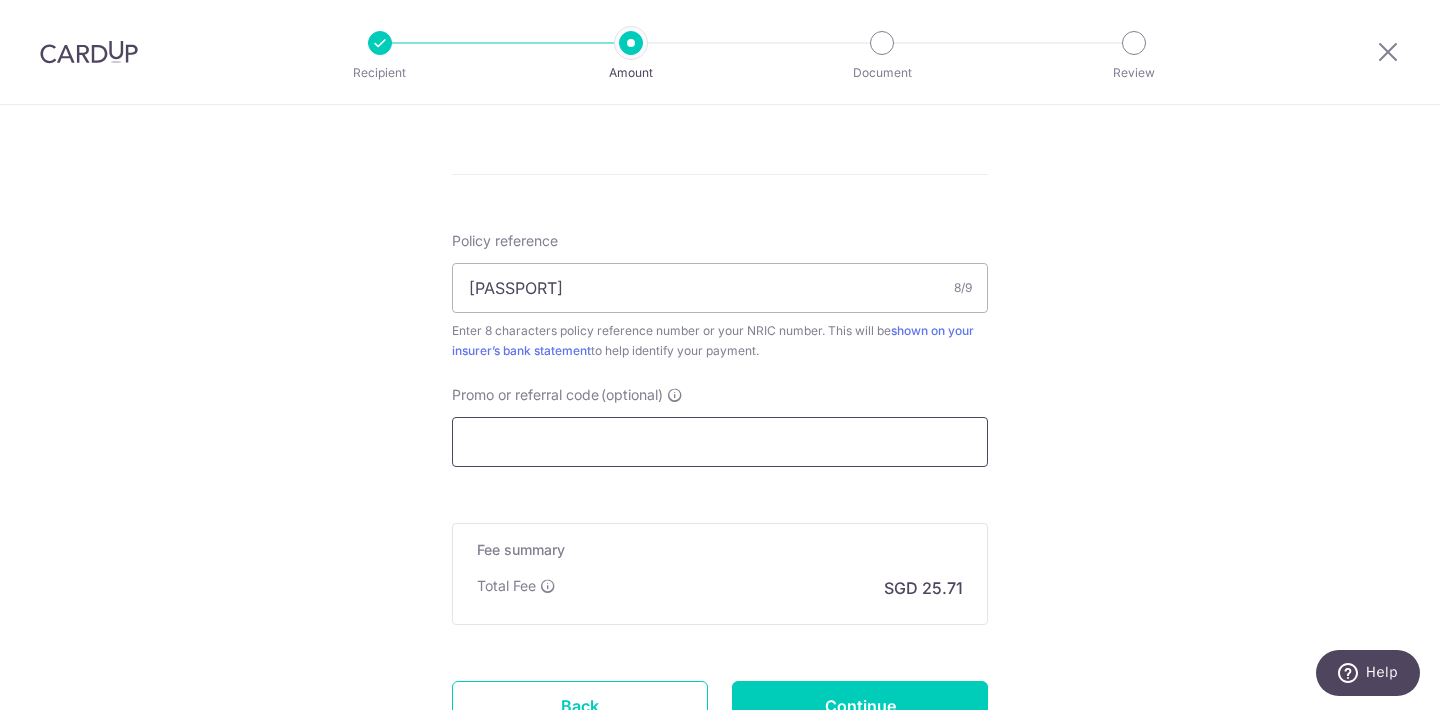 click on "Promo or referral code
(optional)" at bounding box center (720, 442) 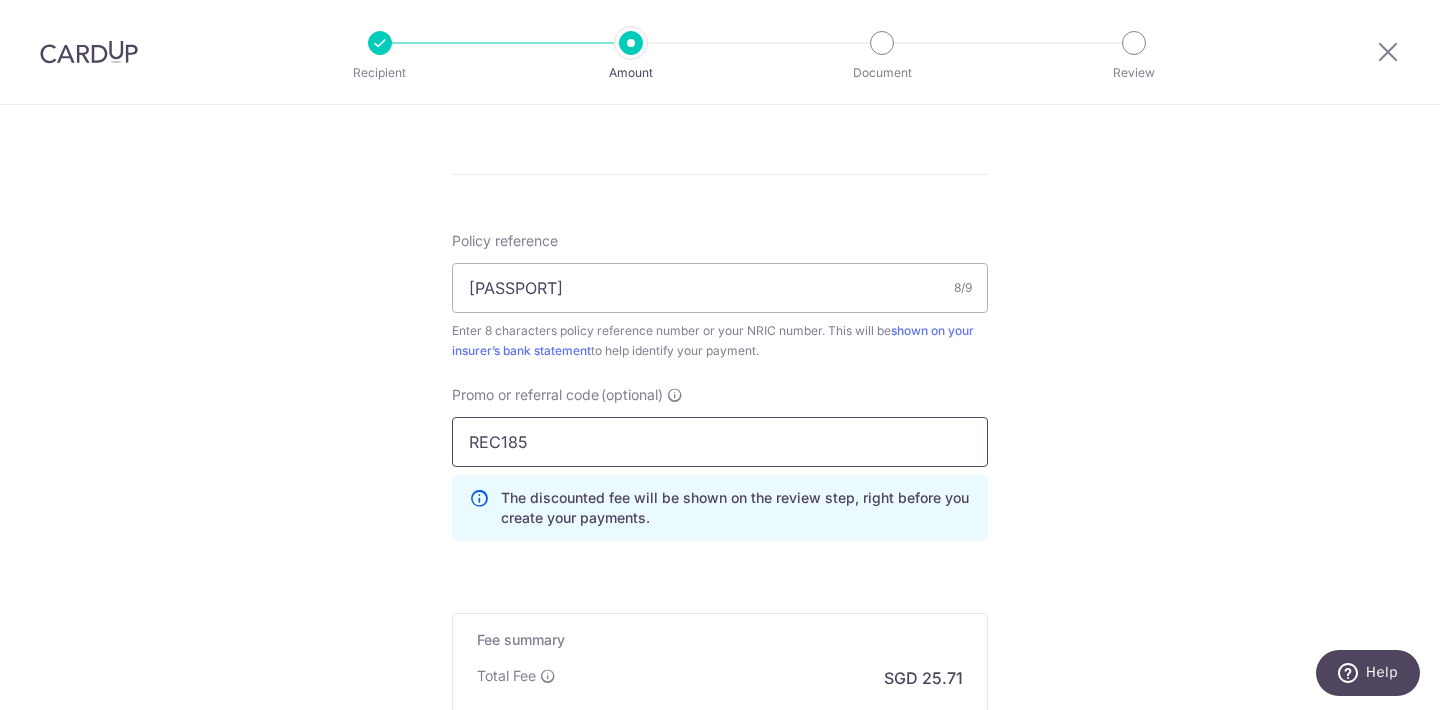 type on "REC185" 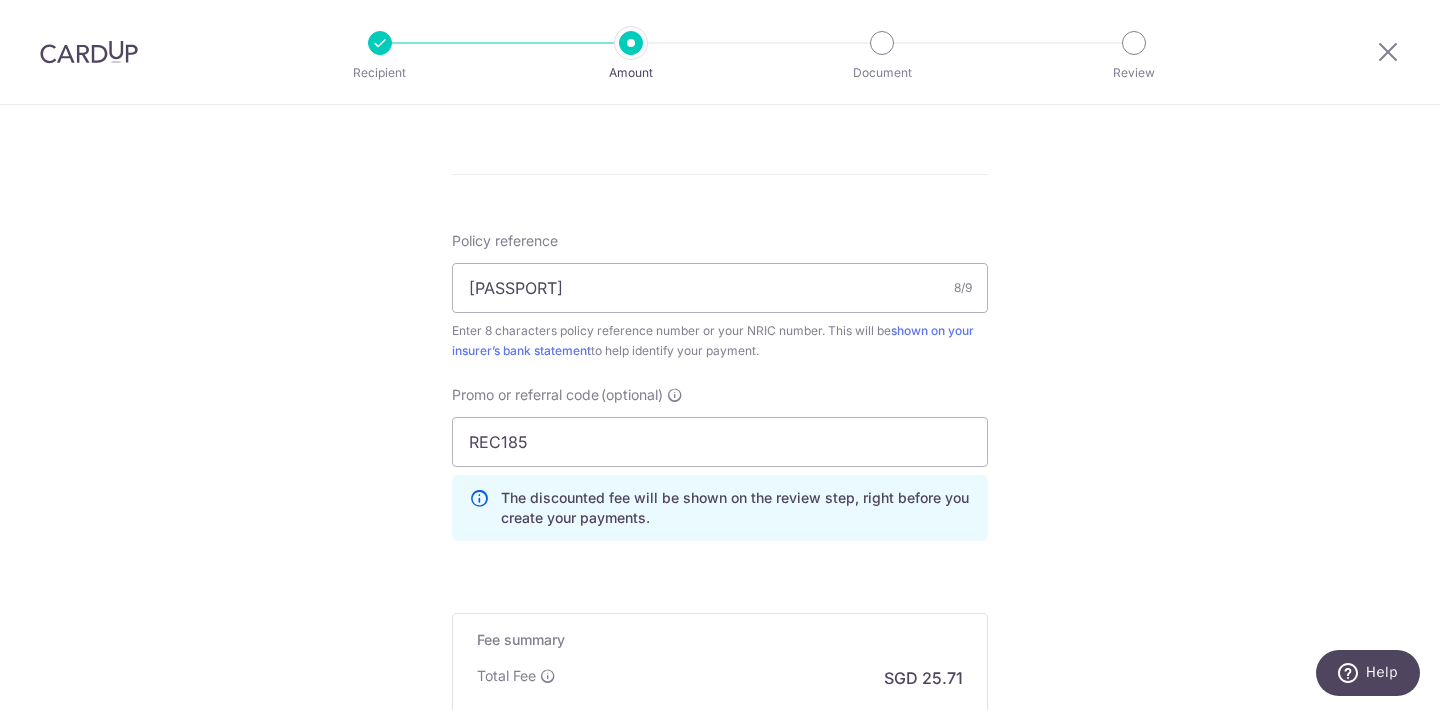 click on "Tell us more about your payment
Enter payment amount
SGD
988.83
988.83
Select Card
**** 9276
Add credit card
Your Cards
**** 9407
**** 0917
**** 8035
**** 1002
**** 2001
**** 3977
**** 9276
Secure 256-bit SSL" at bounding box center (720, -30) 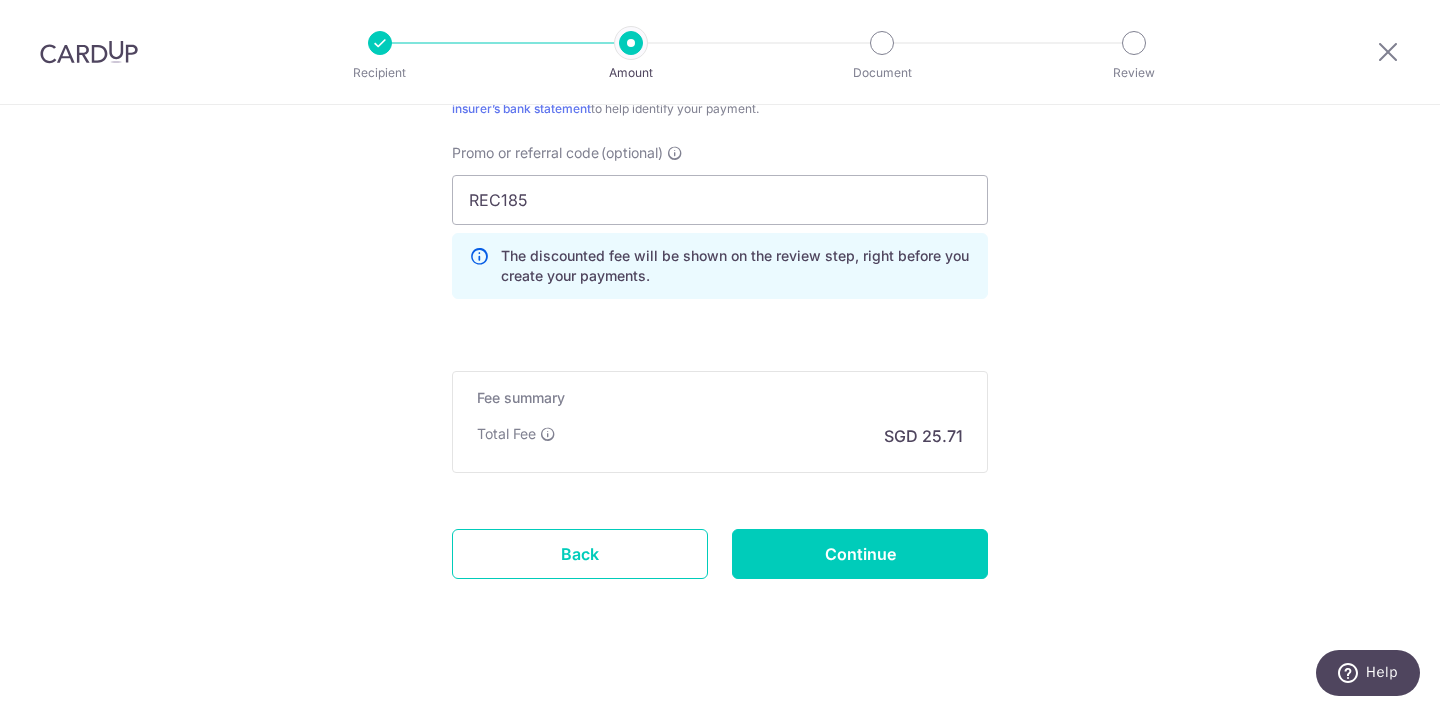 scroll, scrollTop: 1392, scrollLeft: 0, axis: vertical 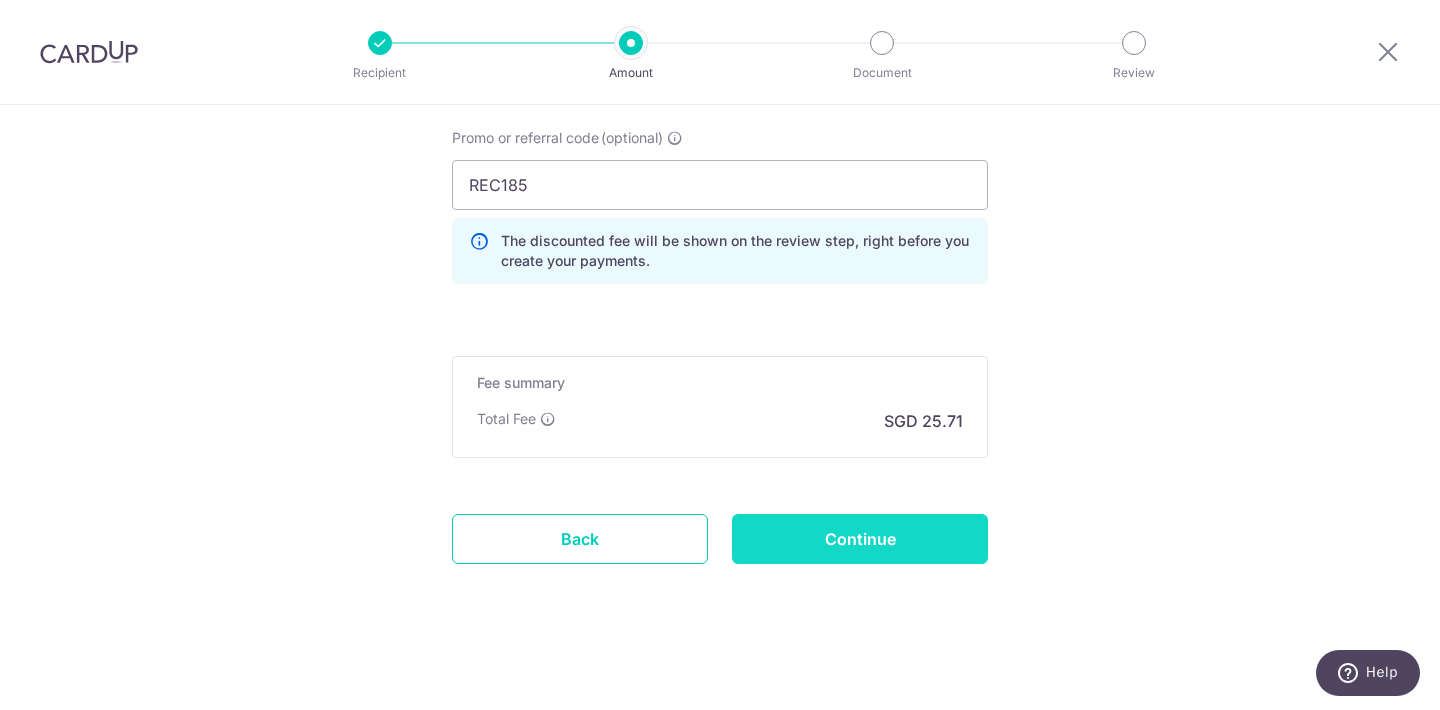 click on "Continue" at bounding box center [860, 539] 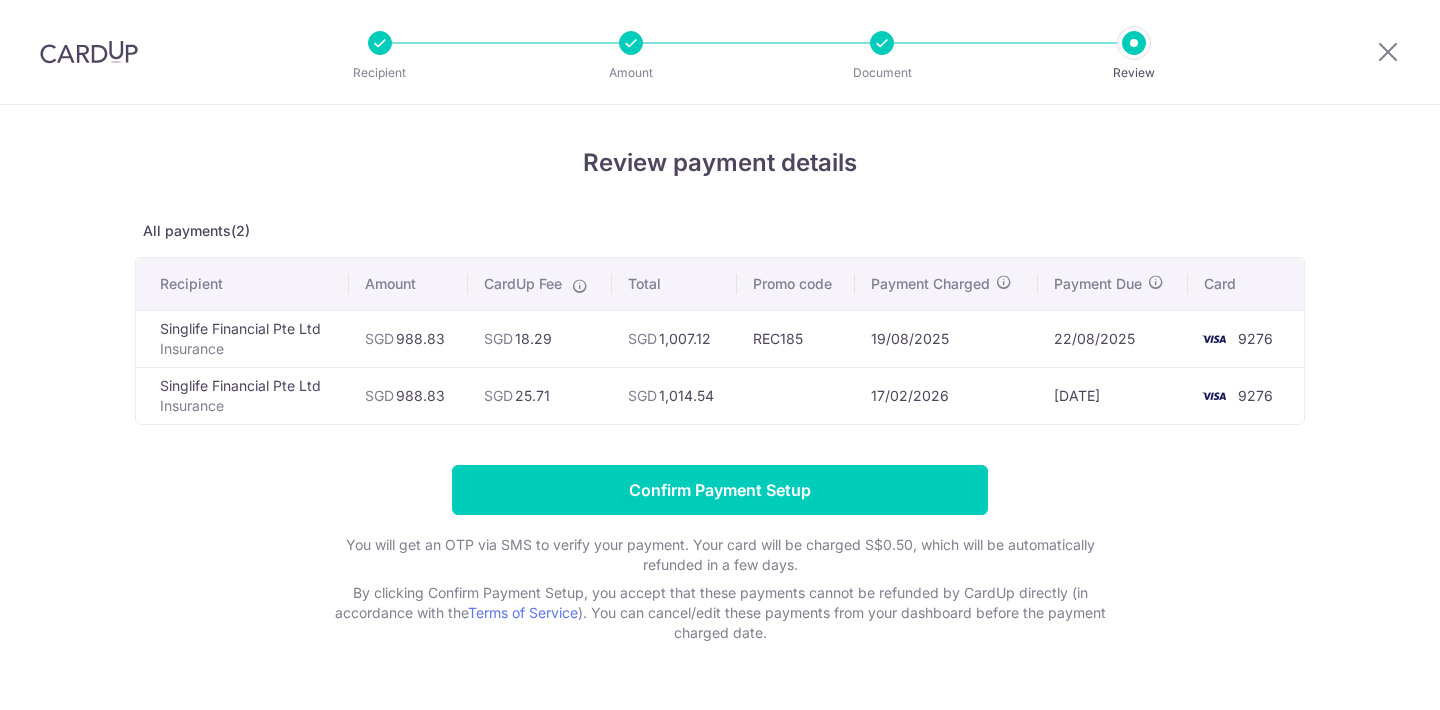 scroll, scrollTop: 0, scrollLeft: 0, axis: both 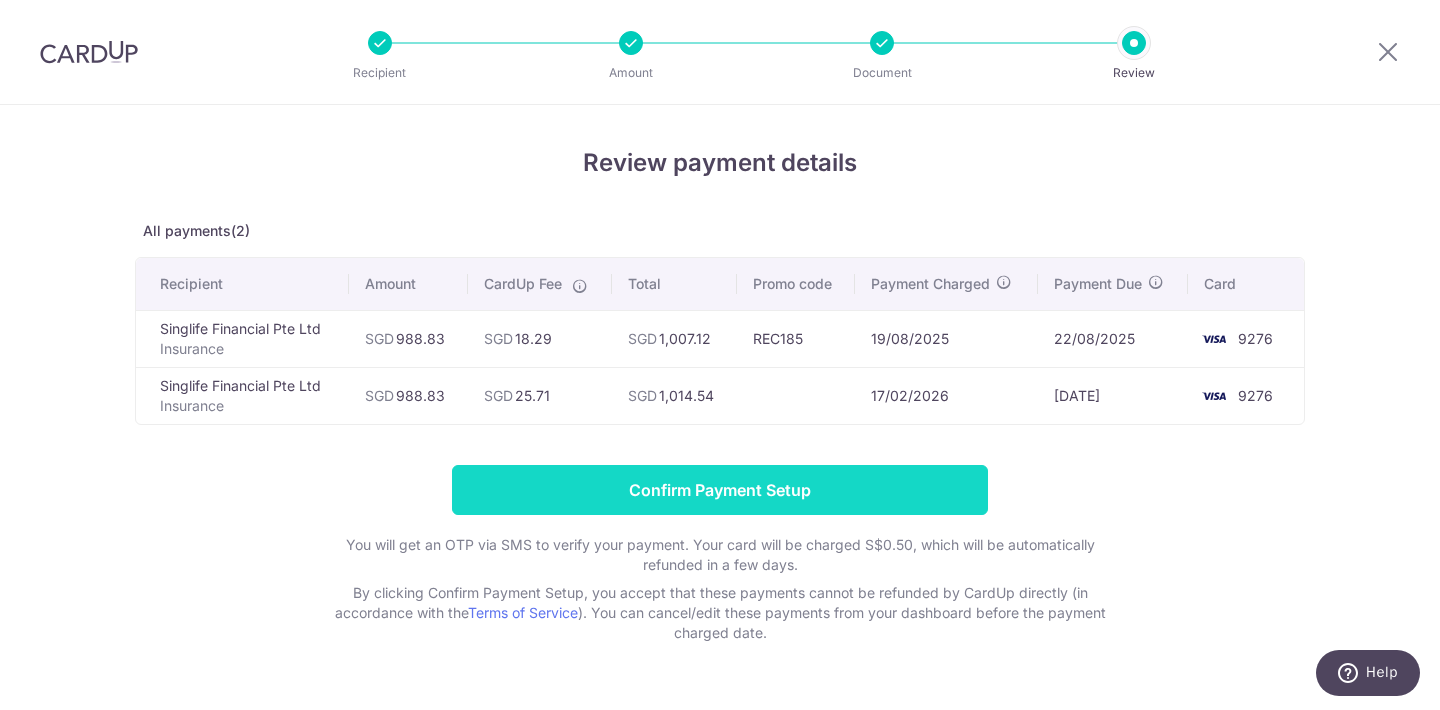 click on "Confirm Payment Setup" at bounding box center [720, 490] 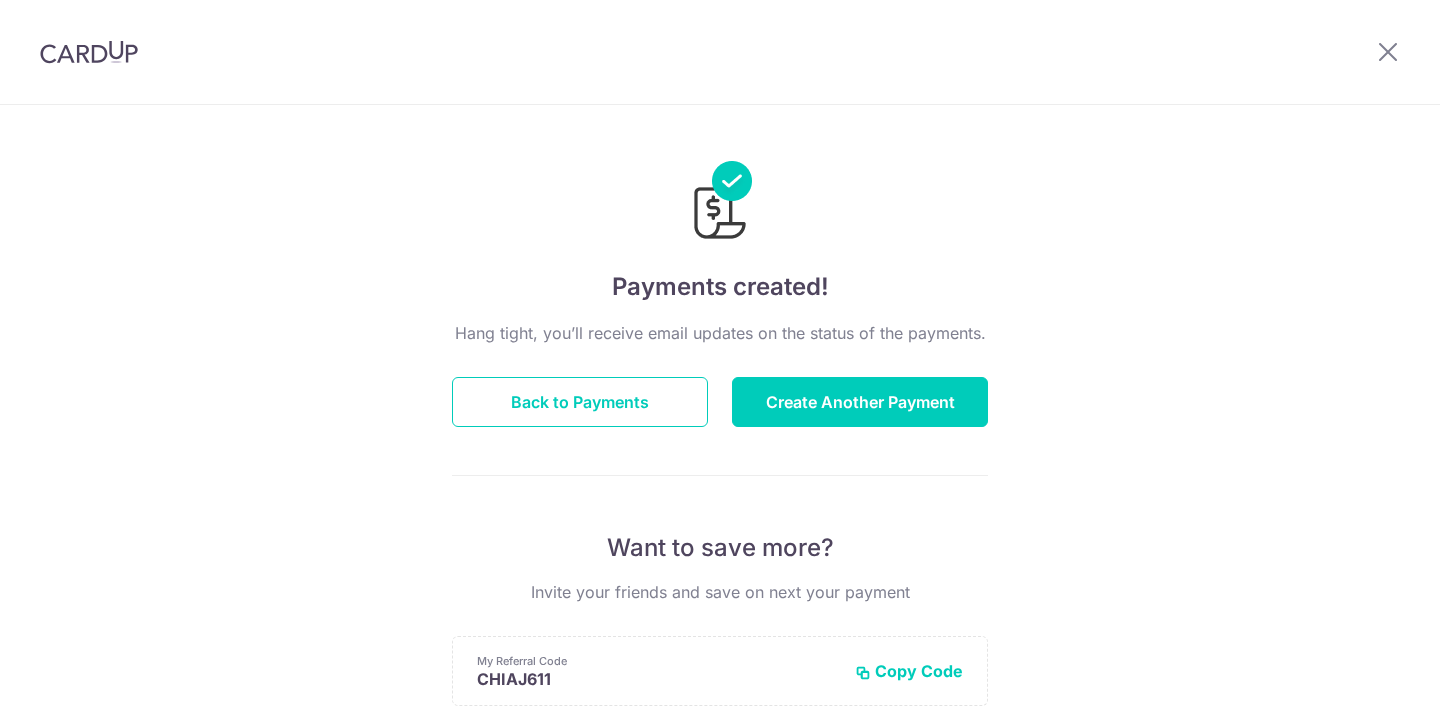 scroll, scrollTop: 0, scrollLeft: 0, axis: both 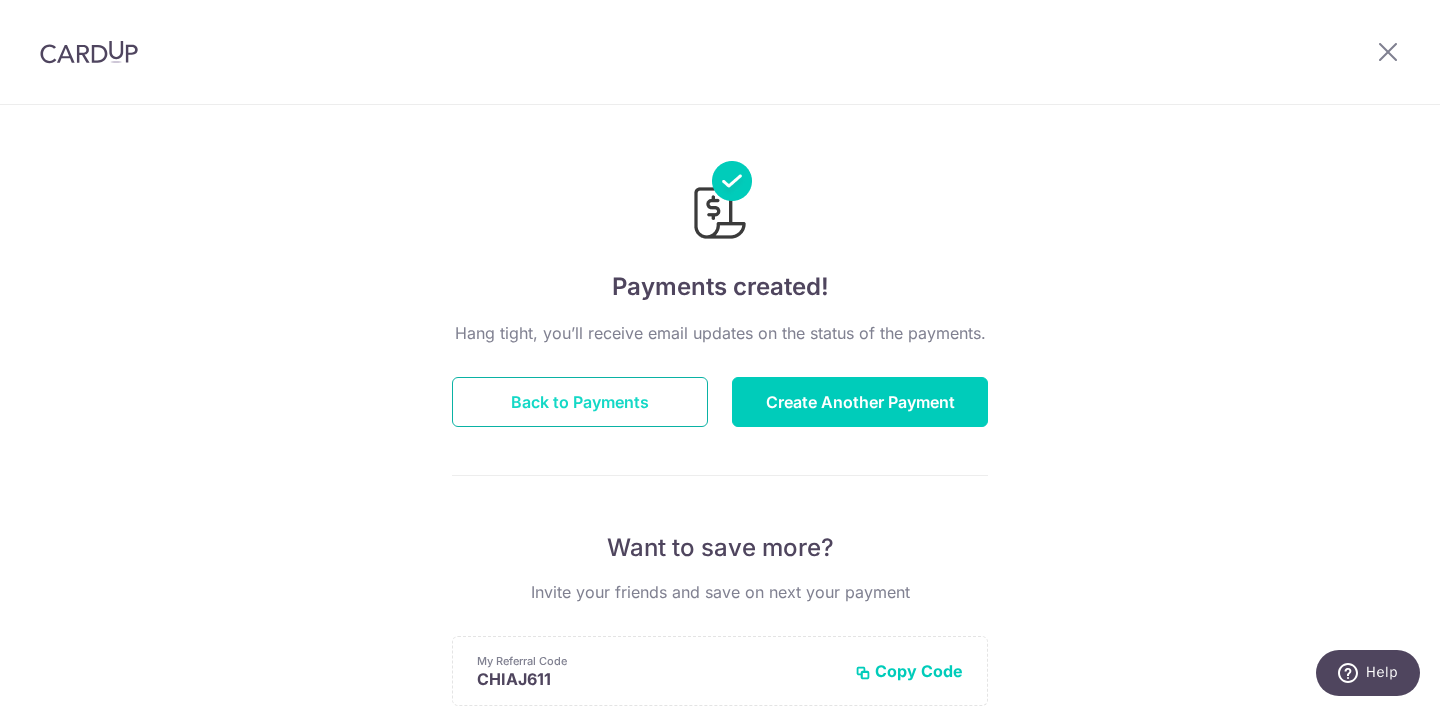 click on "Back to Payments" at bounding box center [580, 402] 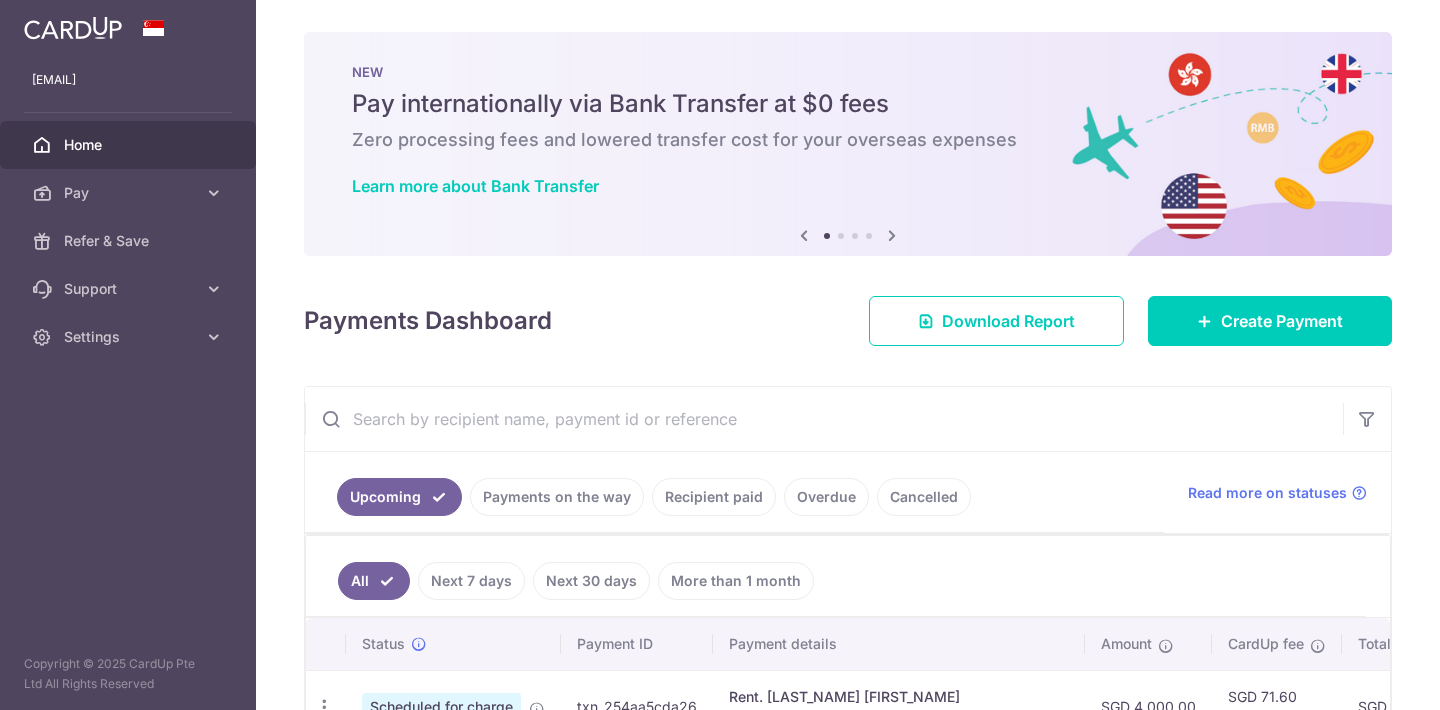 scroll, scrollTop: 0, scrollLeft: 0, axis: both 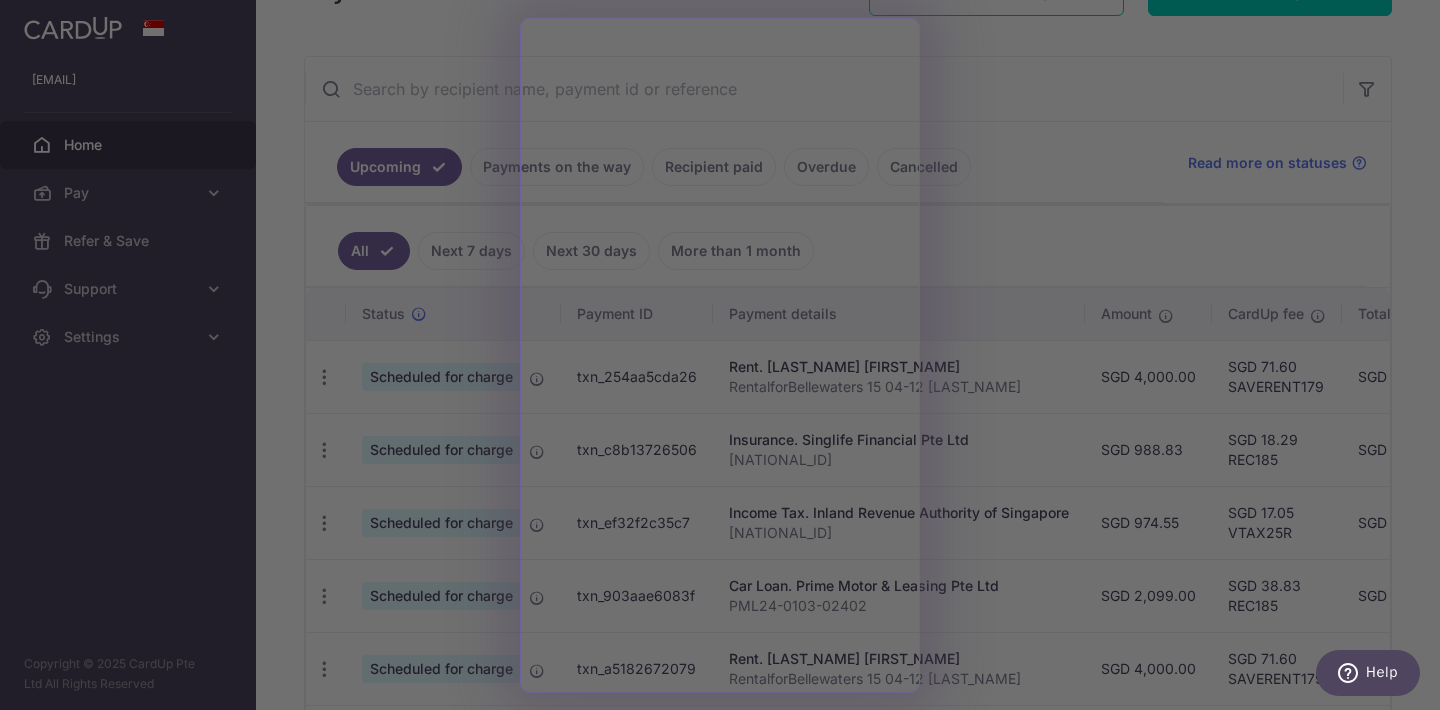 click at bounding box center [727, 358] 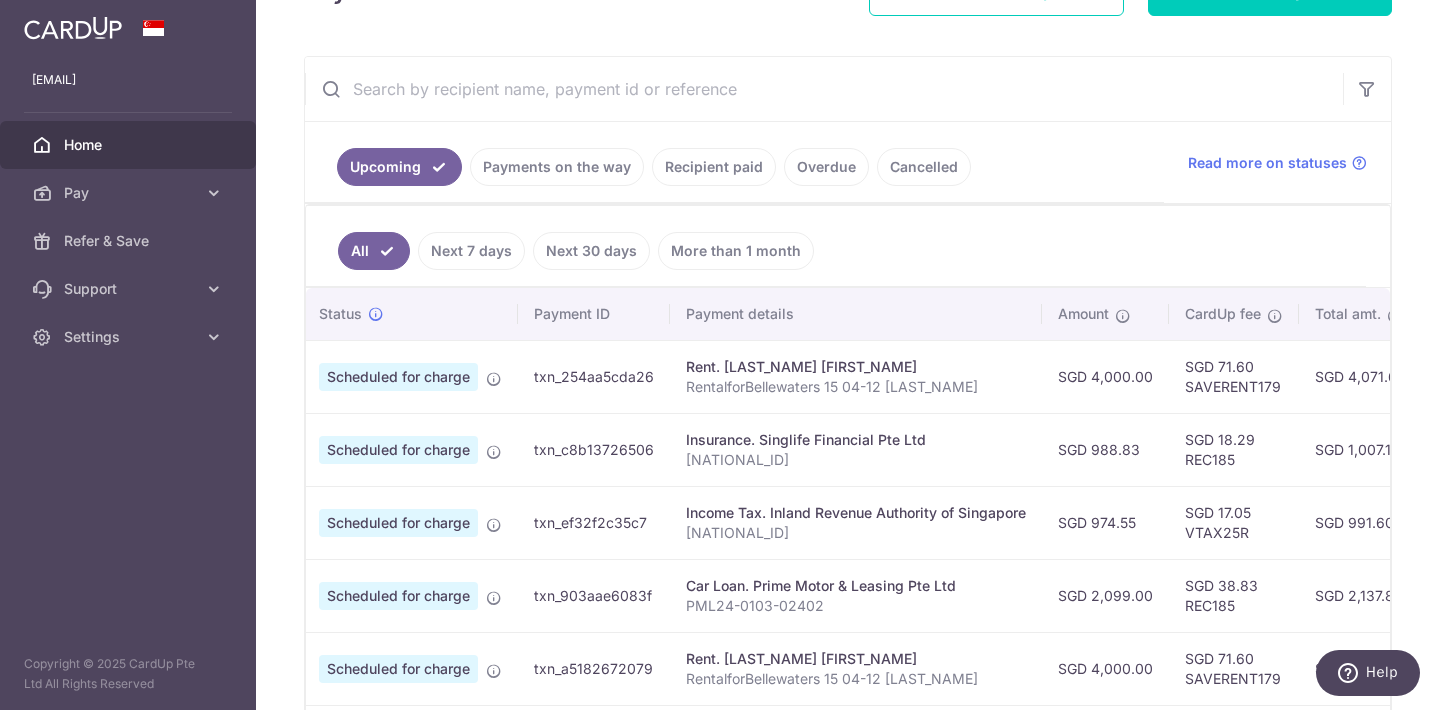 scroll, scrollTop: 0, scrollLeft: 44, axis: horizontal 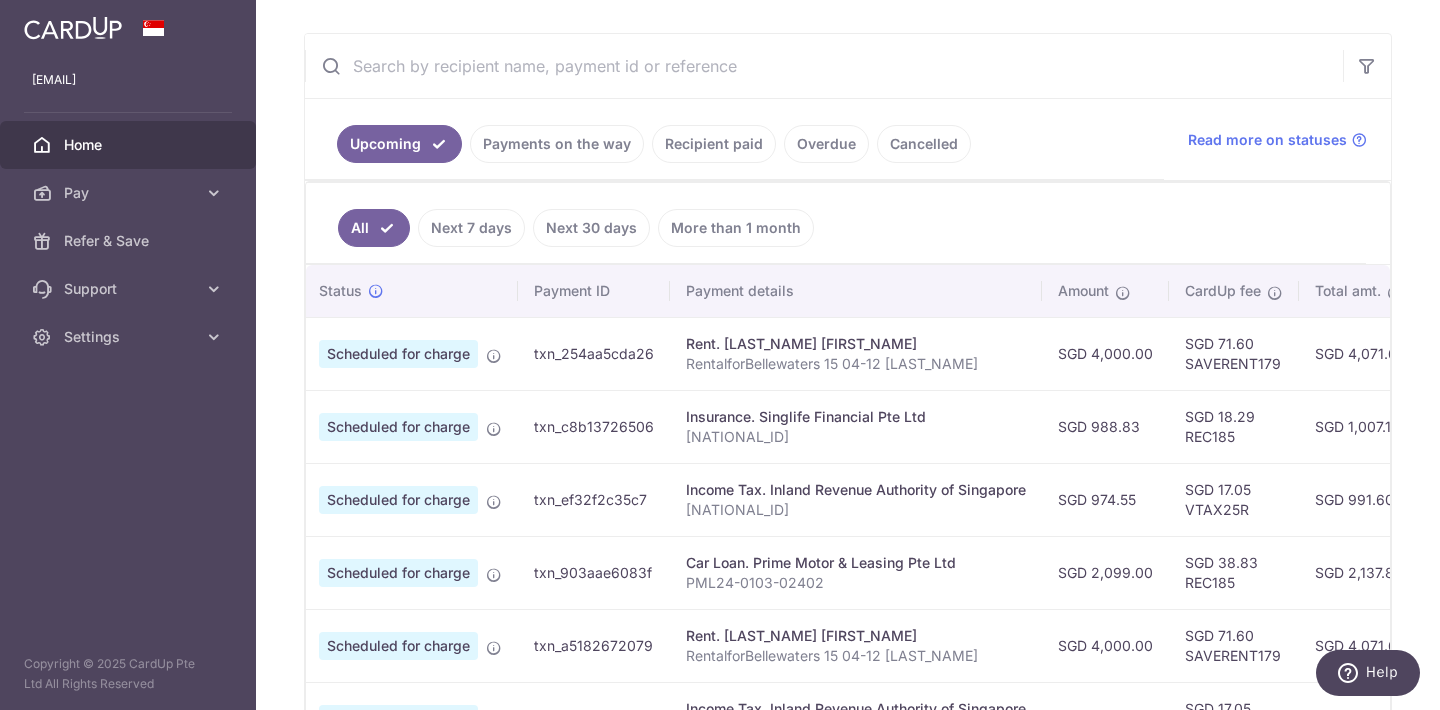 click on "Recipient paid" at bounding box center (714, 144) 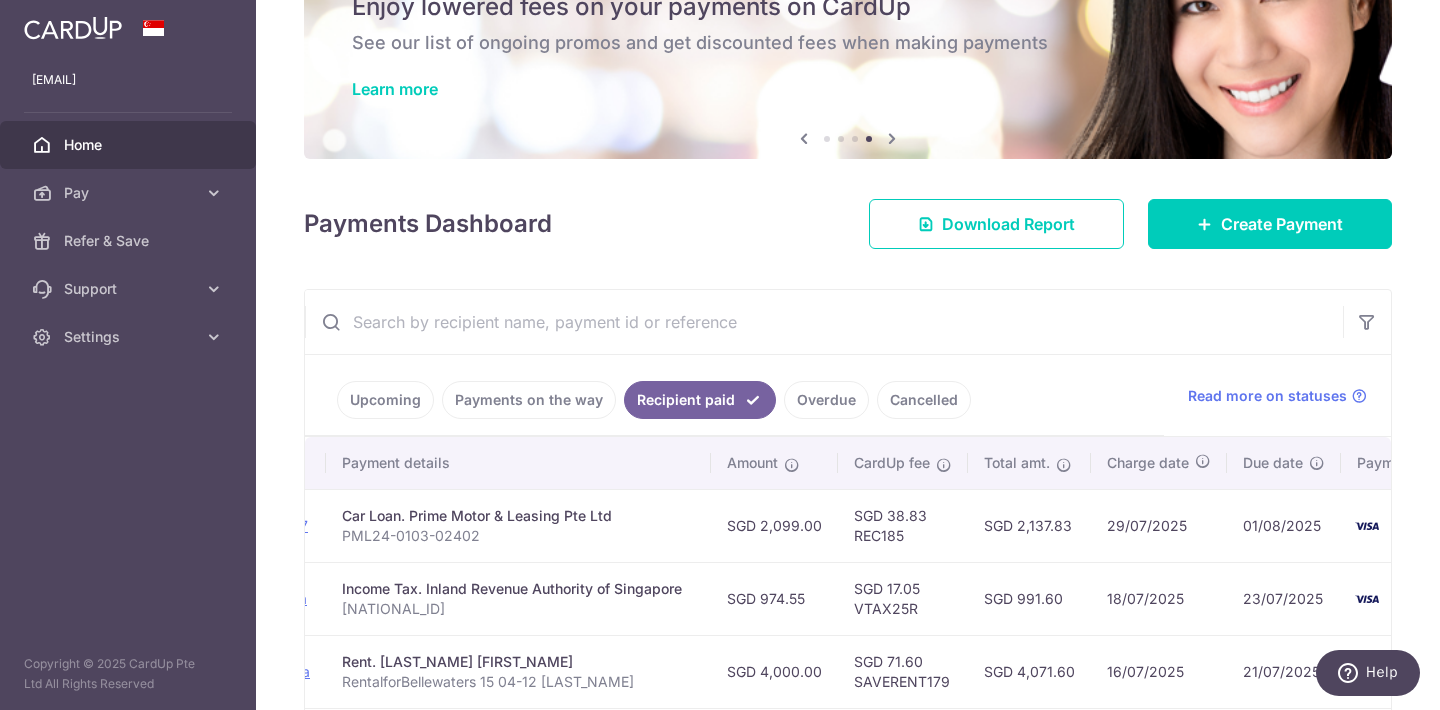 scroll, scrollTop: 0, scrollLeft: 335, axis: horizontal 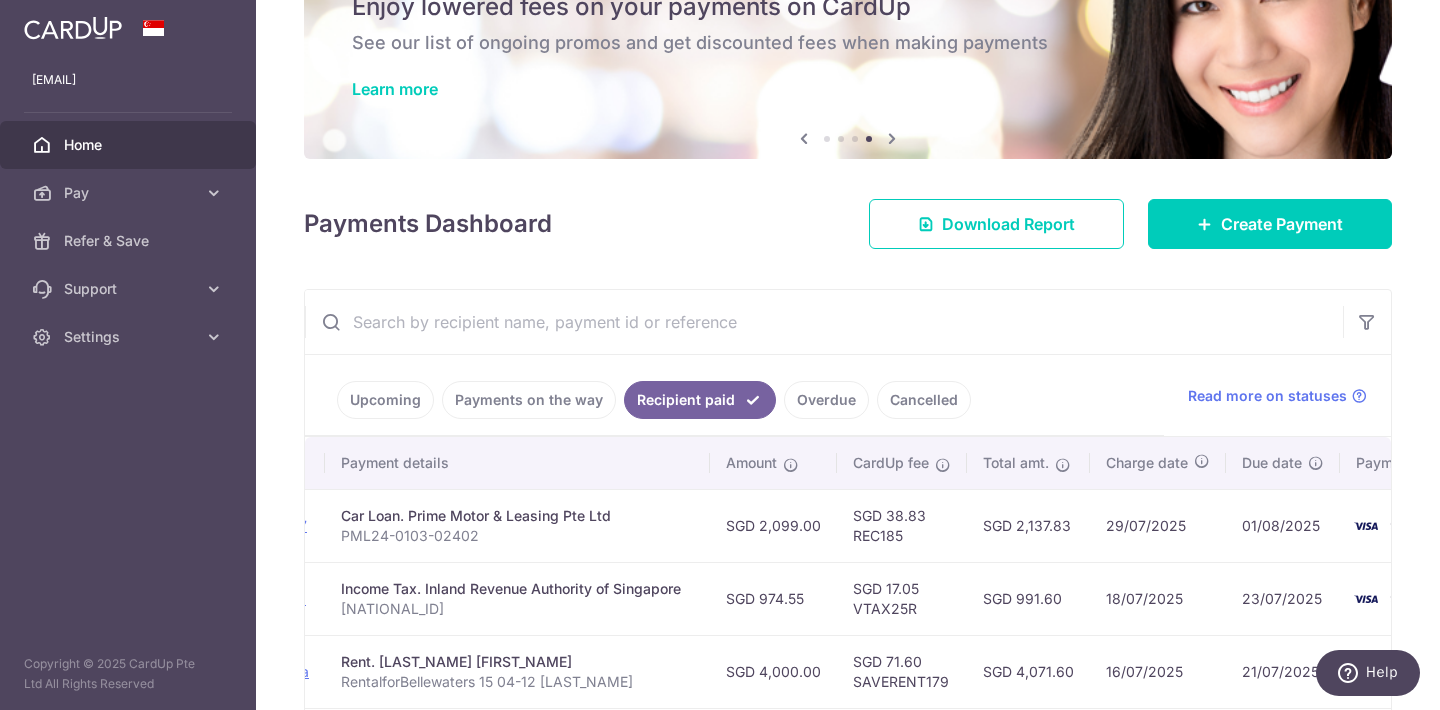click on "Upcoming" at bounding box center (385, 400) 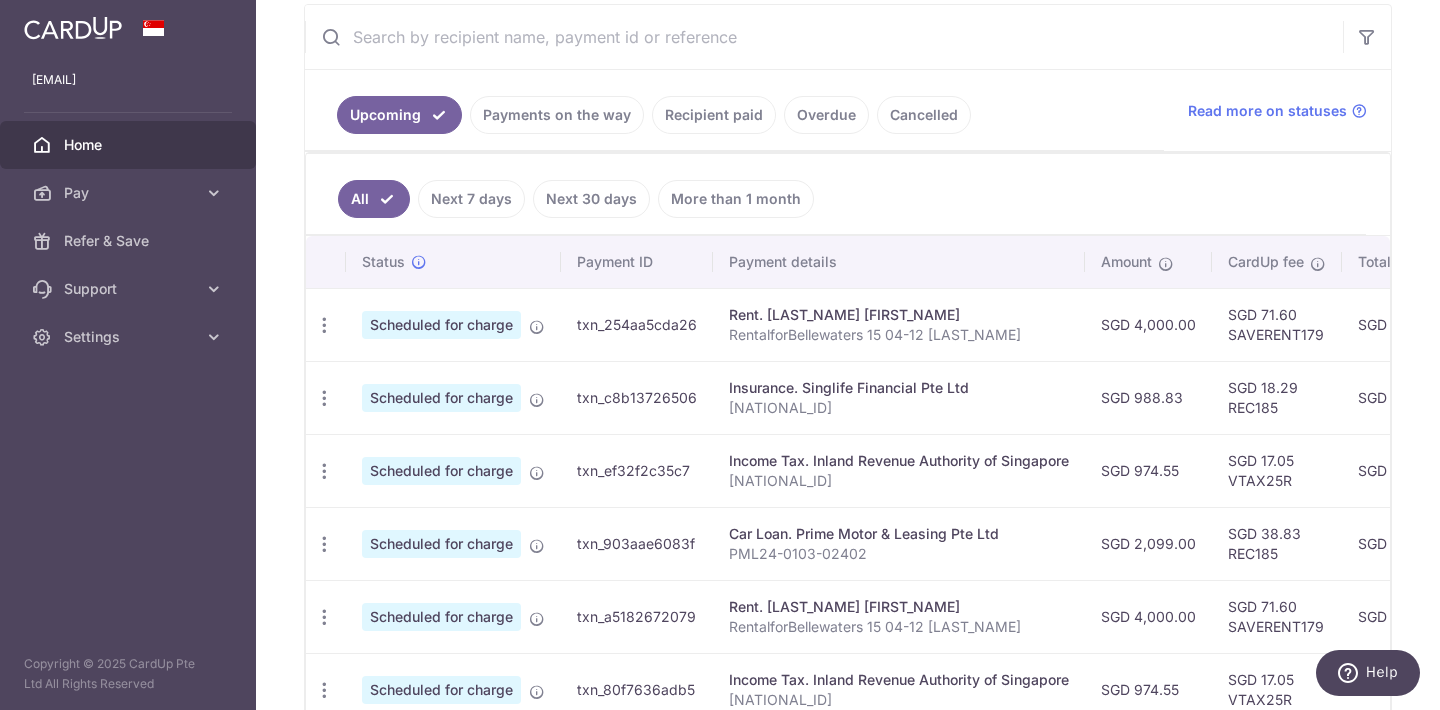 scroll, scrollTop: 384, scrollLeft: 0, axis: vertical 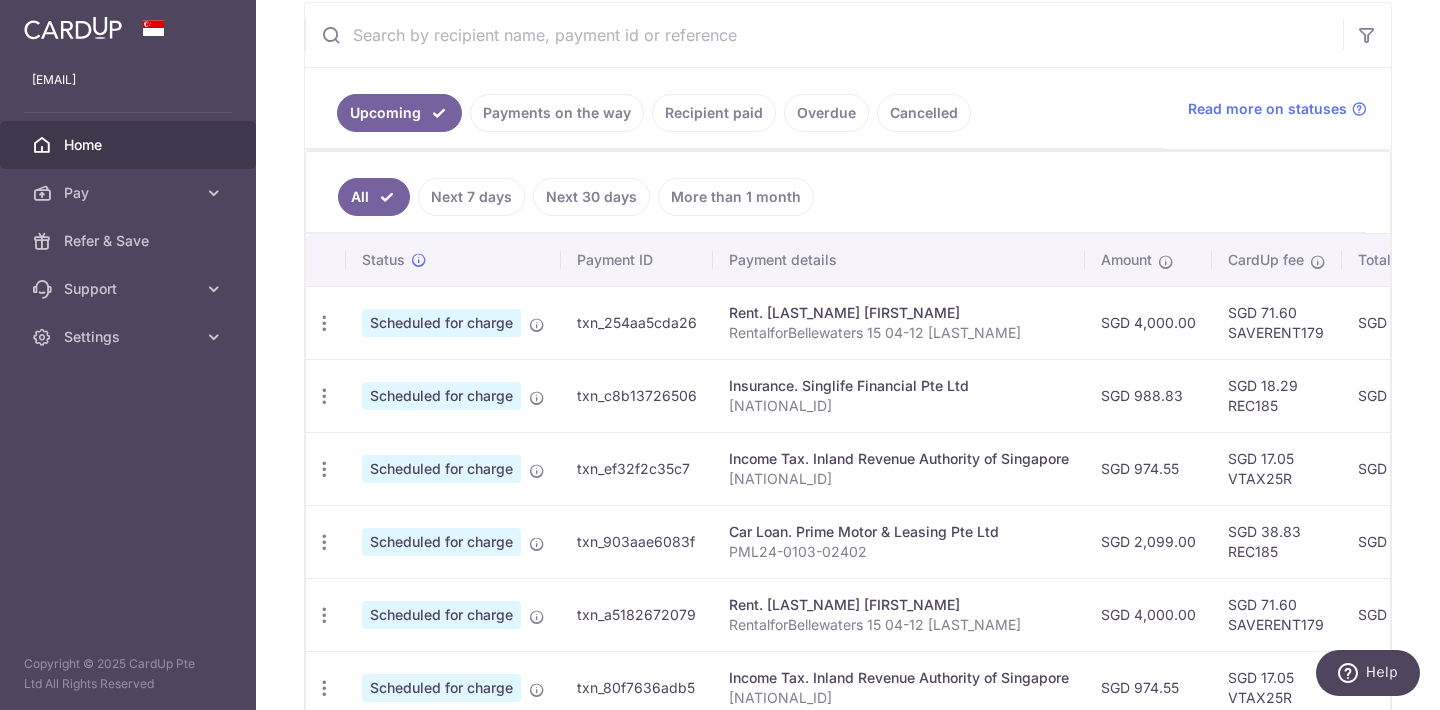 click on "SGD 38.83
REC185" at bounding box center [1277, 541] 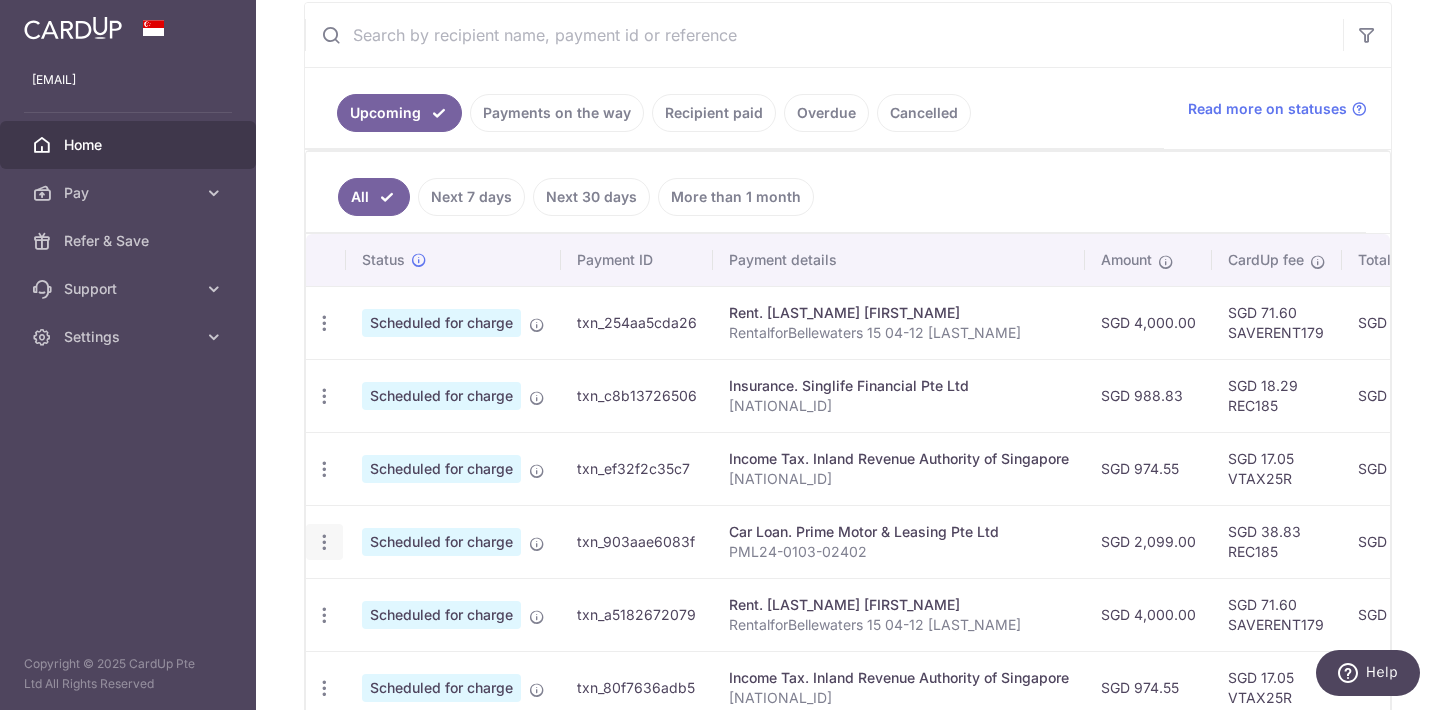 click at bounding box center [324, 323] 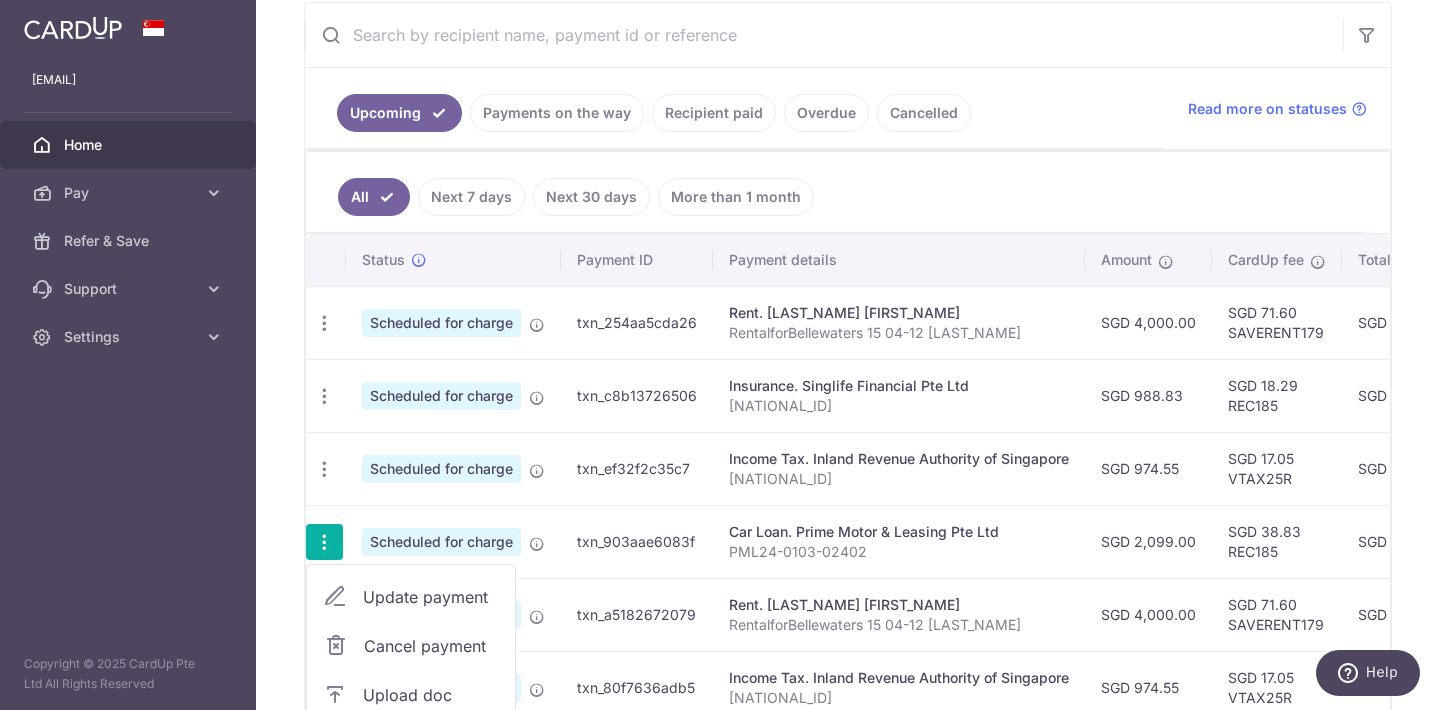 click on "Update payment" at bounding box center (431, 597) 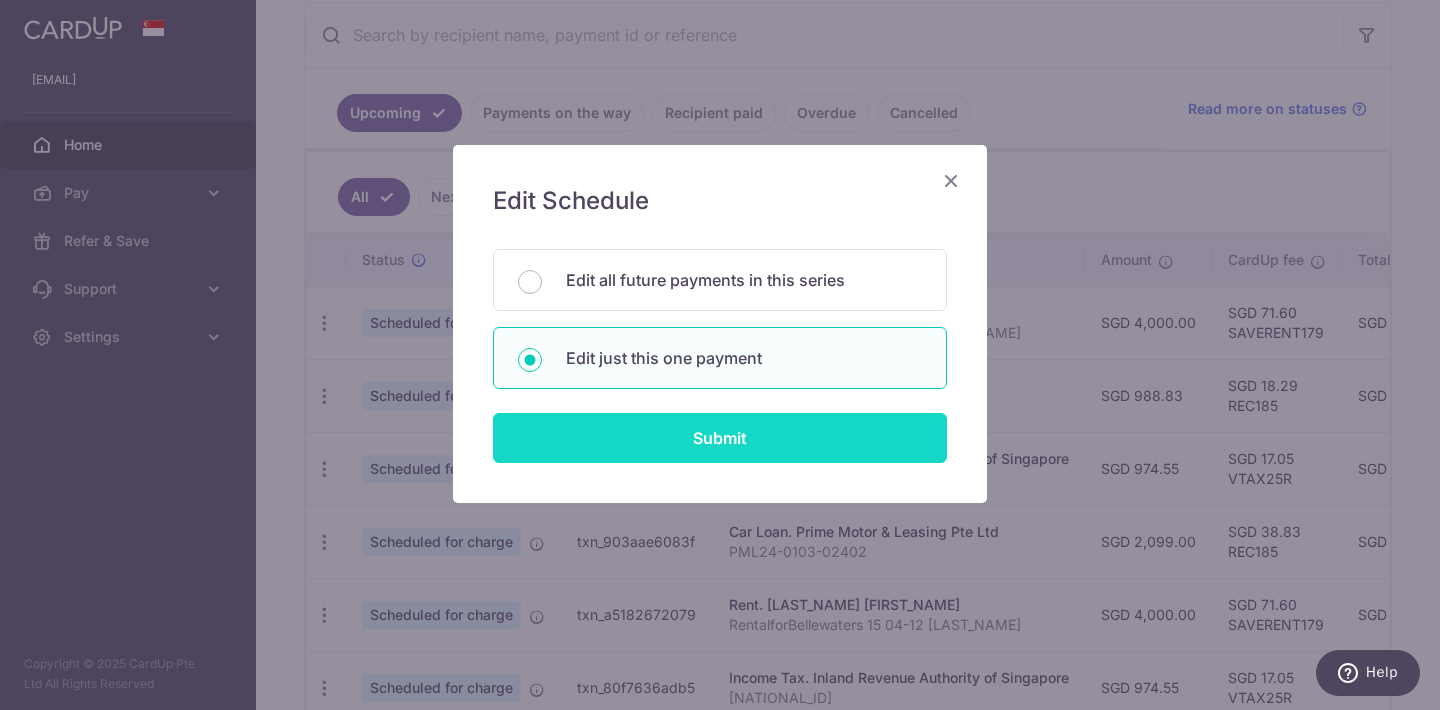 click on "Submit" at bounding box center [720, 438] 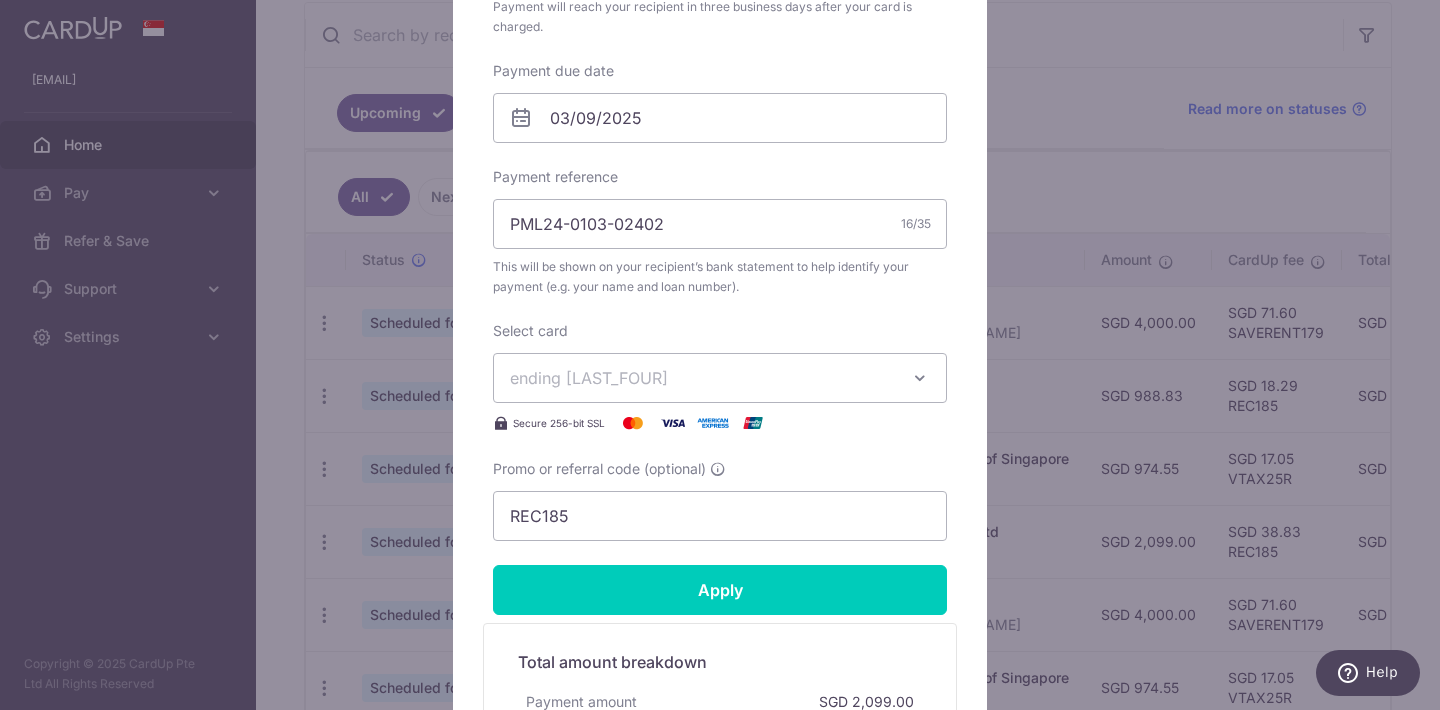 scroll, scrollTop: 599, scrollLeft: 0, axis: vertical 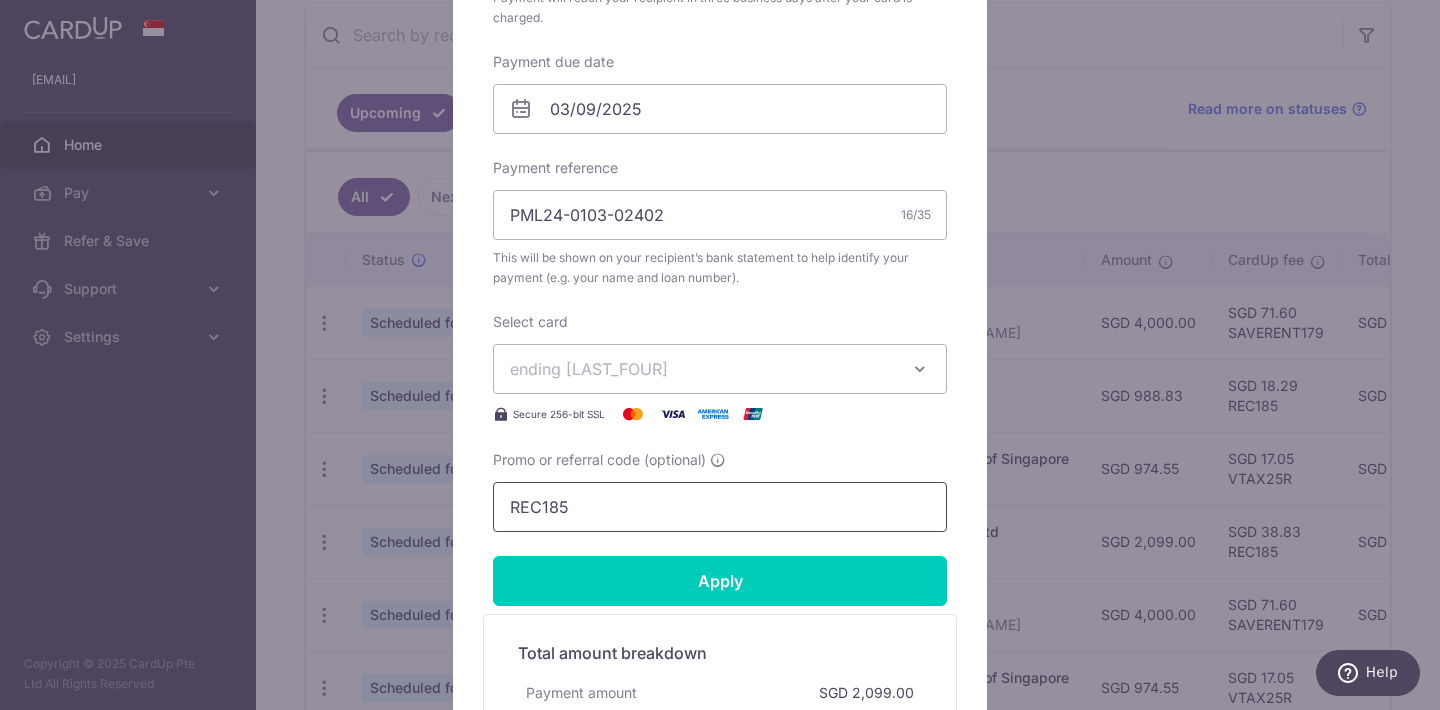 drag, startPoint x: 597, startPoint y: 513, endPoint x: 485, endPoint y: 508, distance: 112.11155 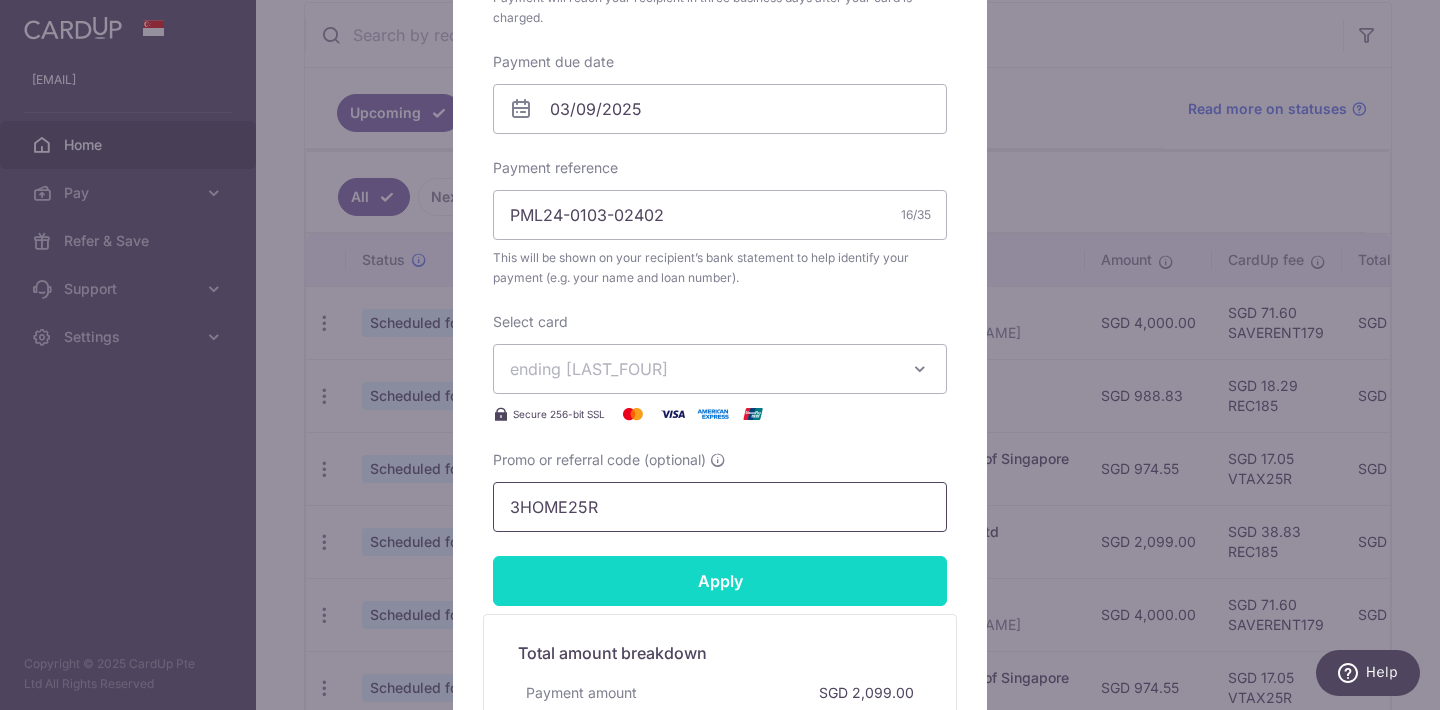 type on "3HOME25R" 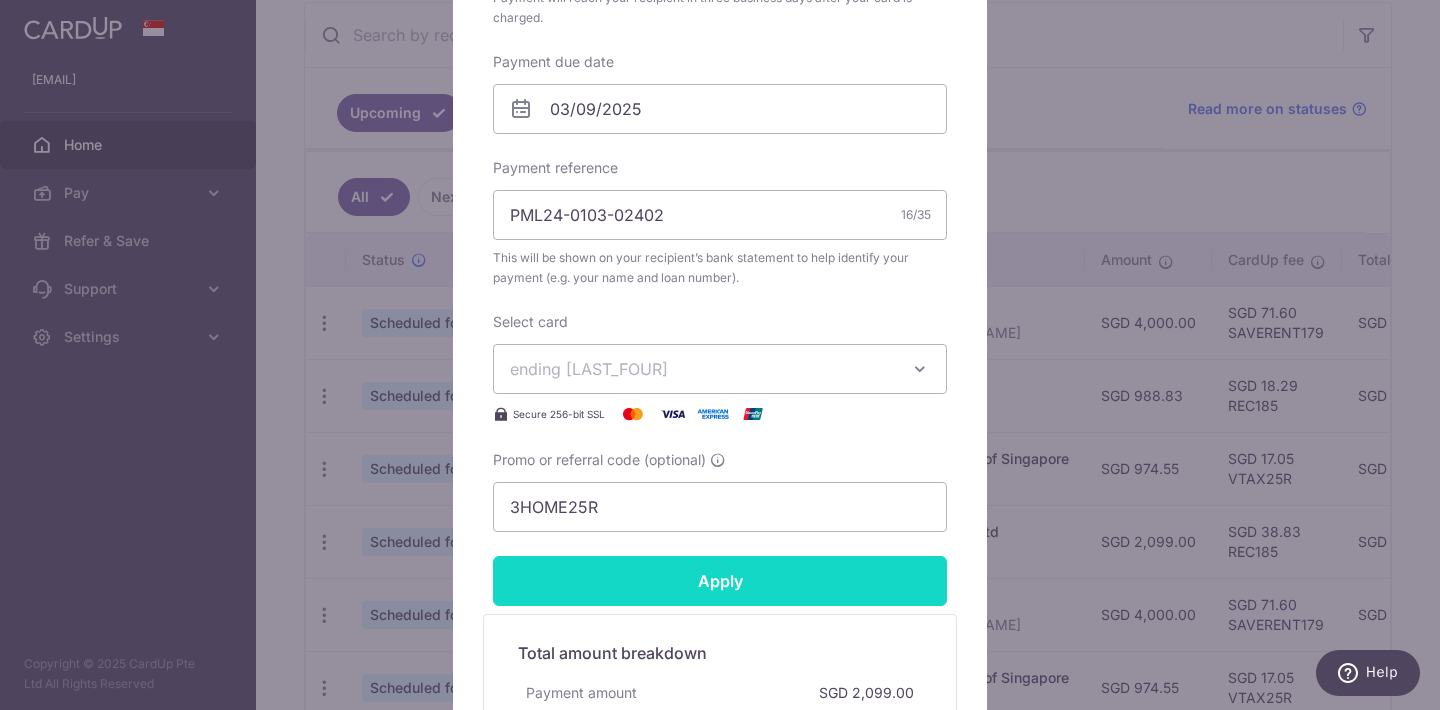 click on "Apply" at bounding box center (720, 581) 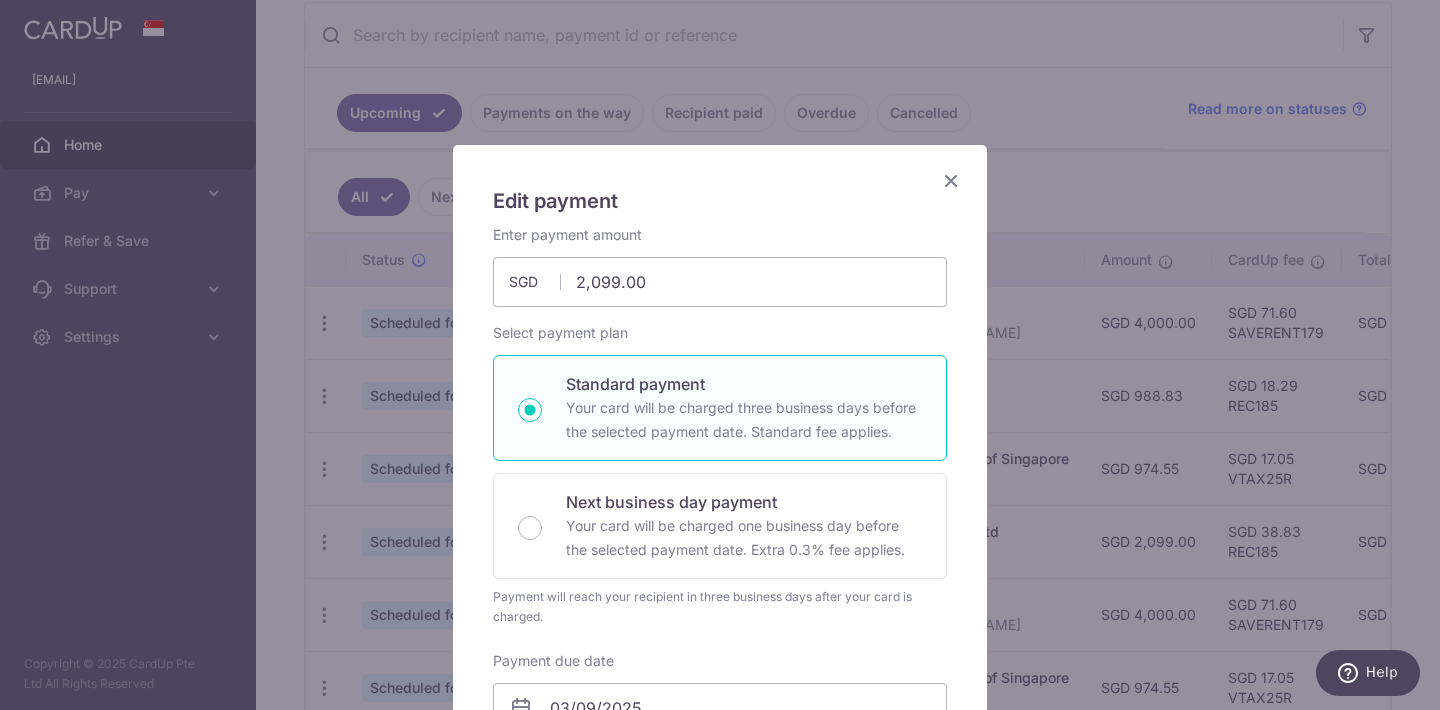 scroll, scrollTop: 0, scrollLeft: 0, axis: both 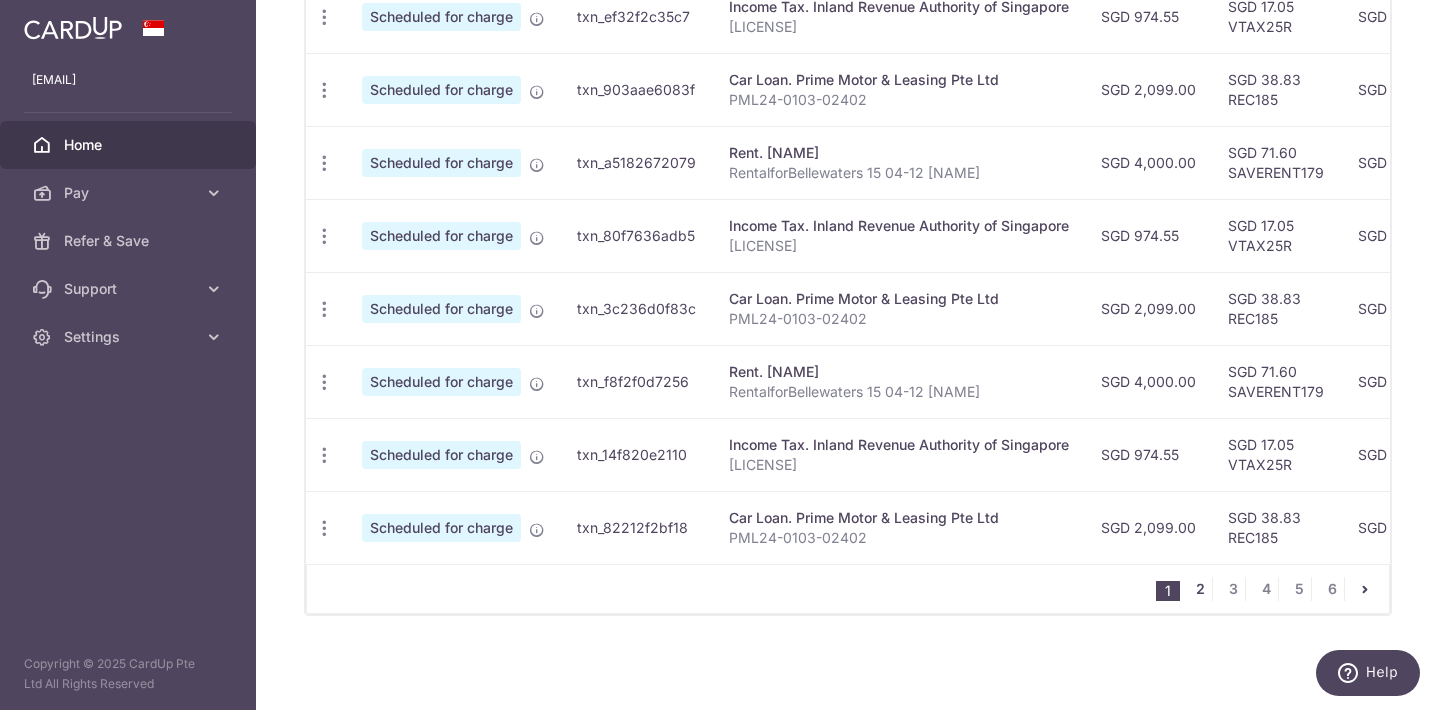 click on "2" at bounding box center (1200, 589) 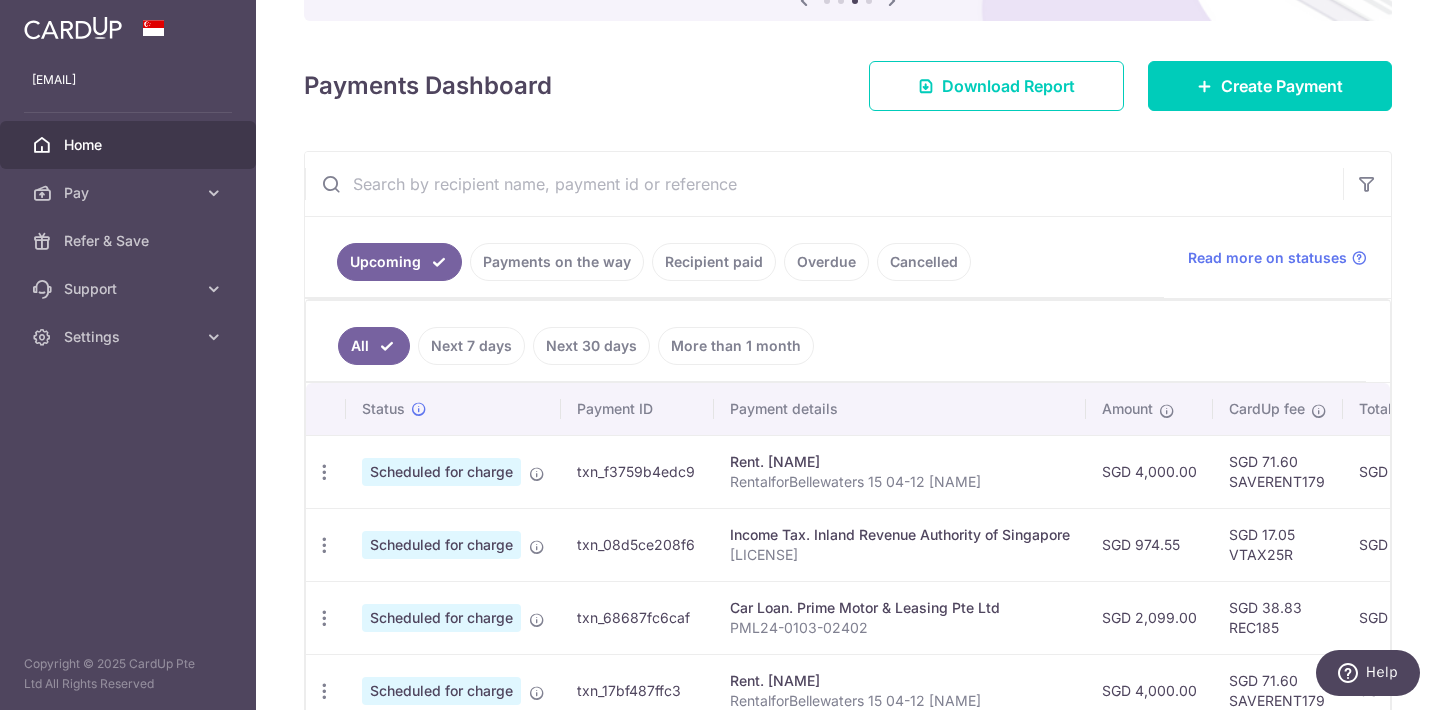 scroll, scrollTop: 318, scrollLeft: 0, axis: vertical 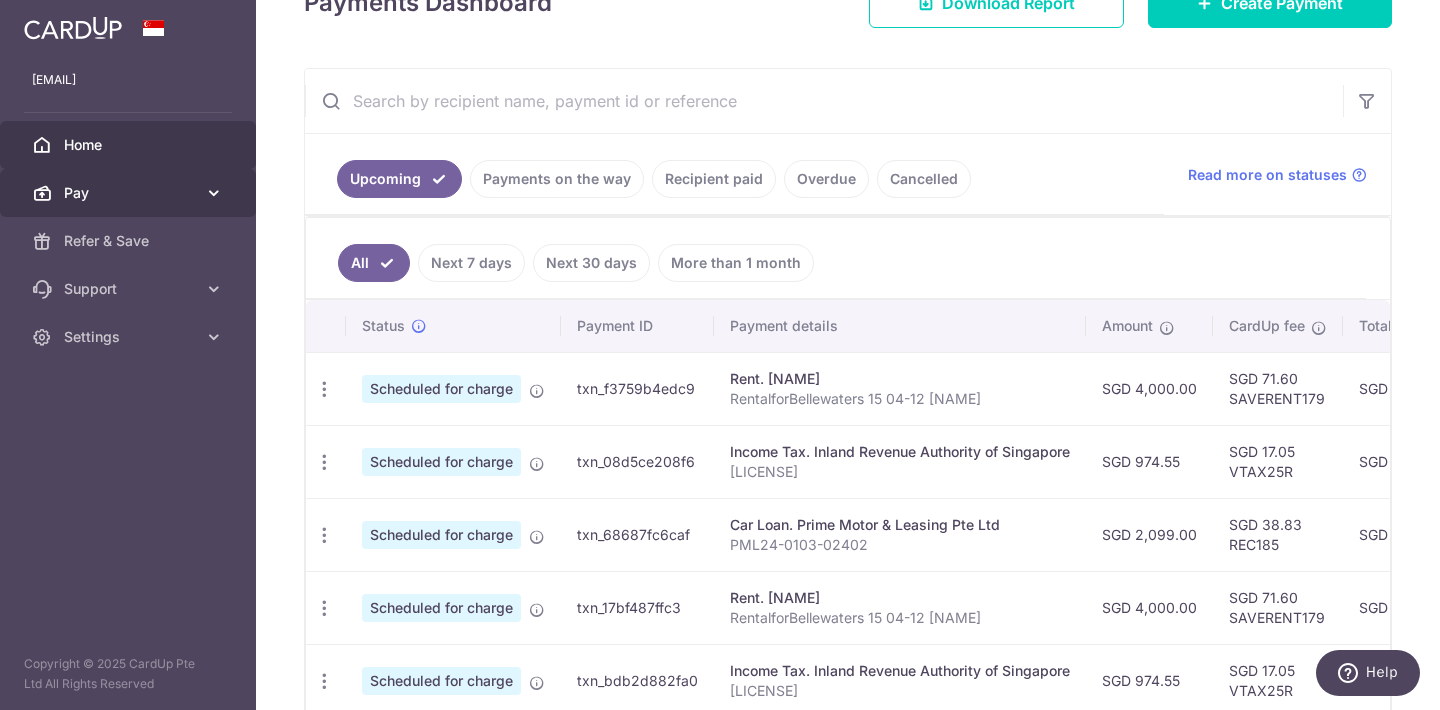 click on "Pay" at bounding box center [130, 193] 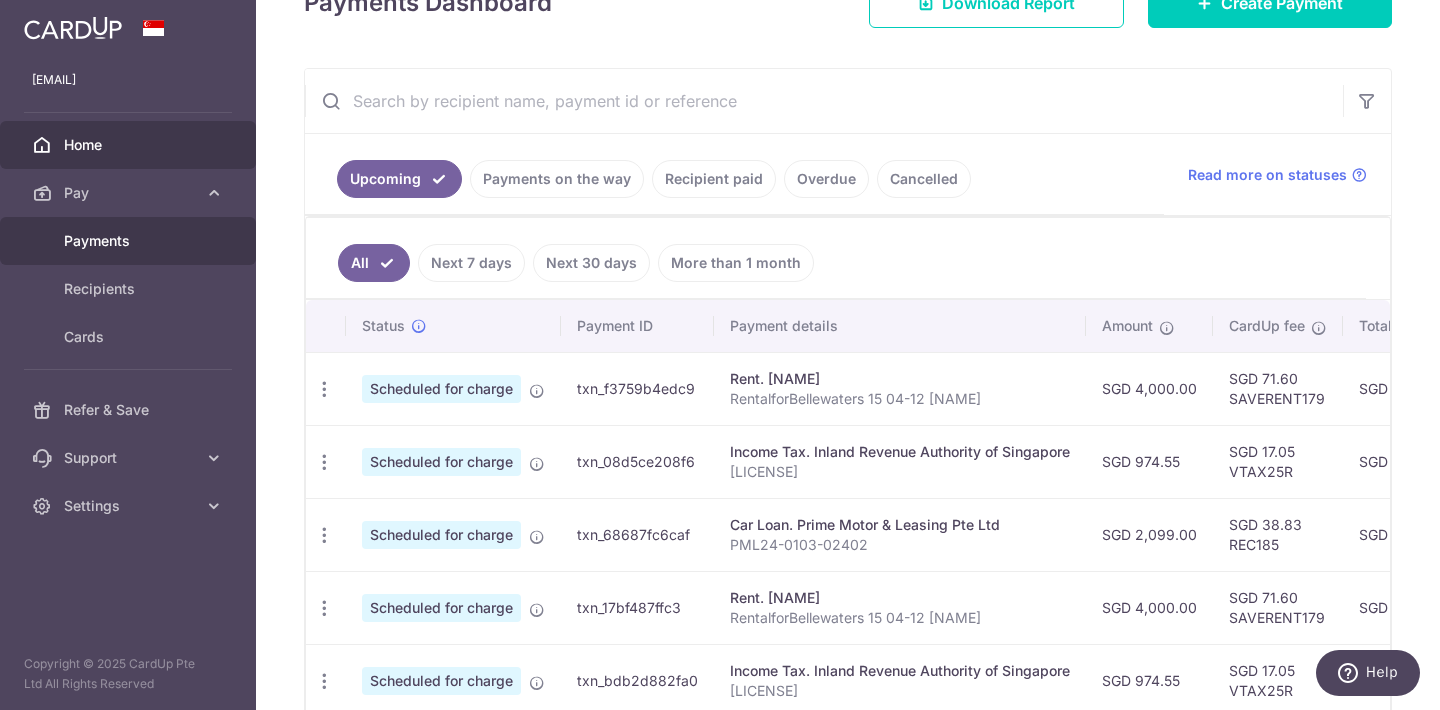 click on "Payments" at bounding box center (130, 241) 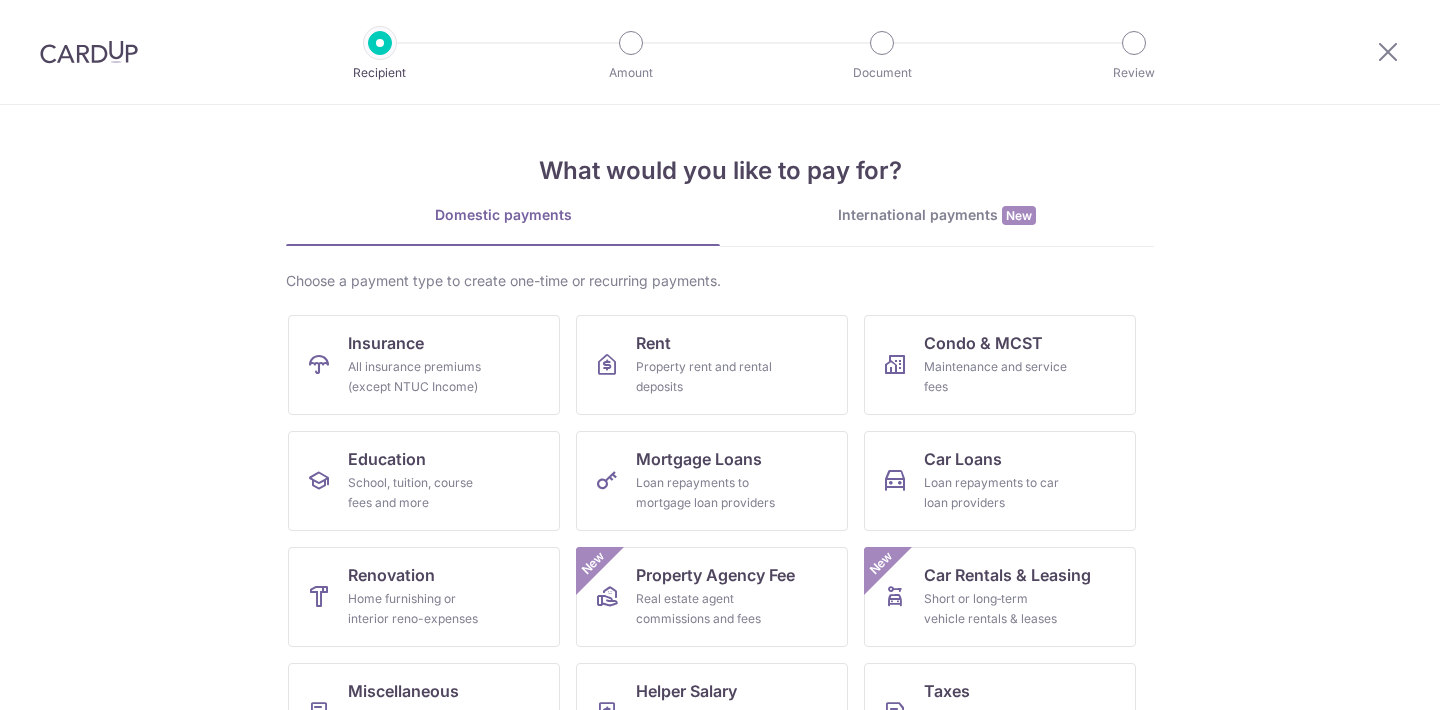 scroll, scrollTop: 0, scrollLeft: 0, axis: both 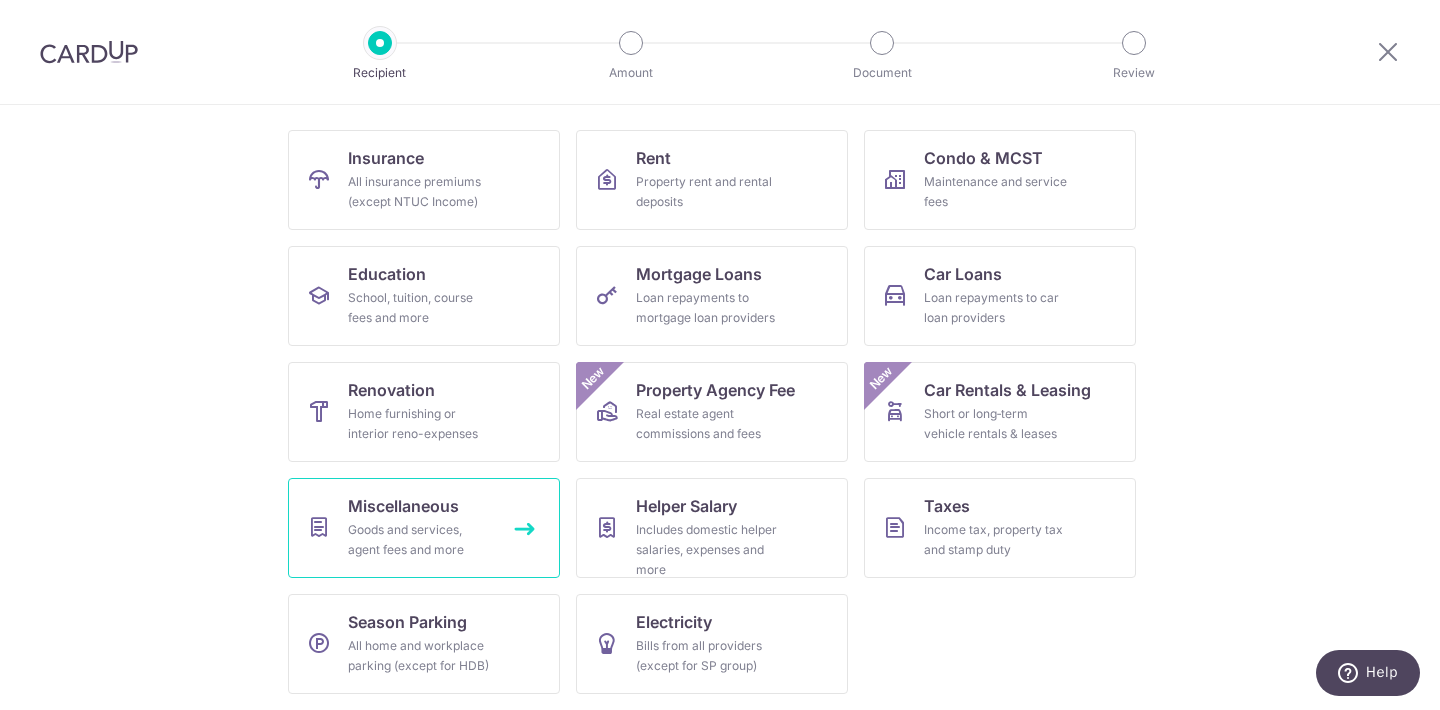 click on "Goods and services, agent fees and more" at bounding box center (420, 540) 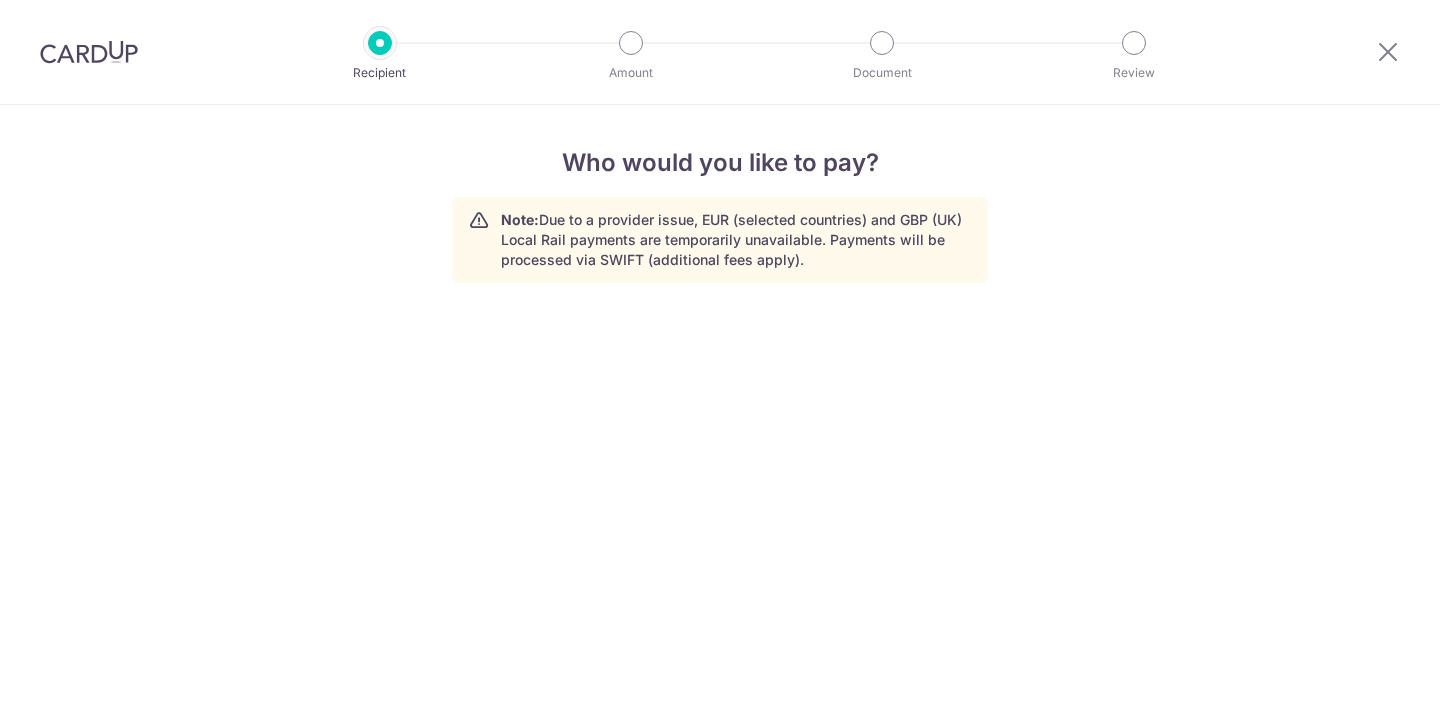 scroll, scrollTop: 0, scrollLeft: 0, axis: both 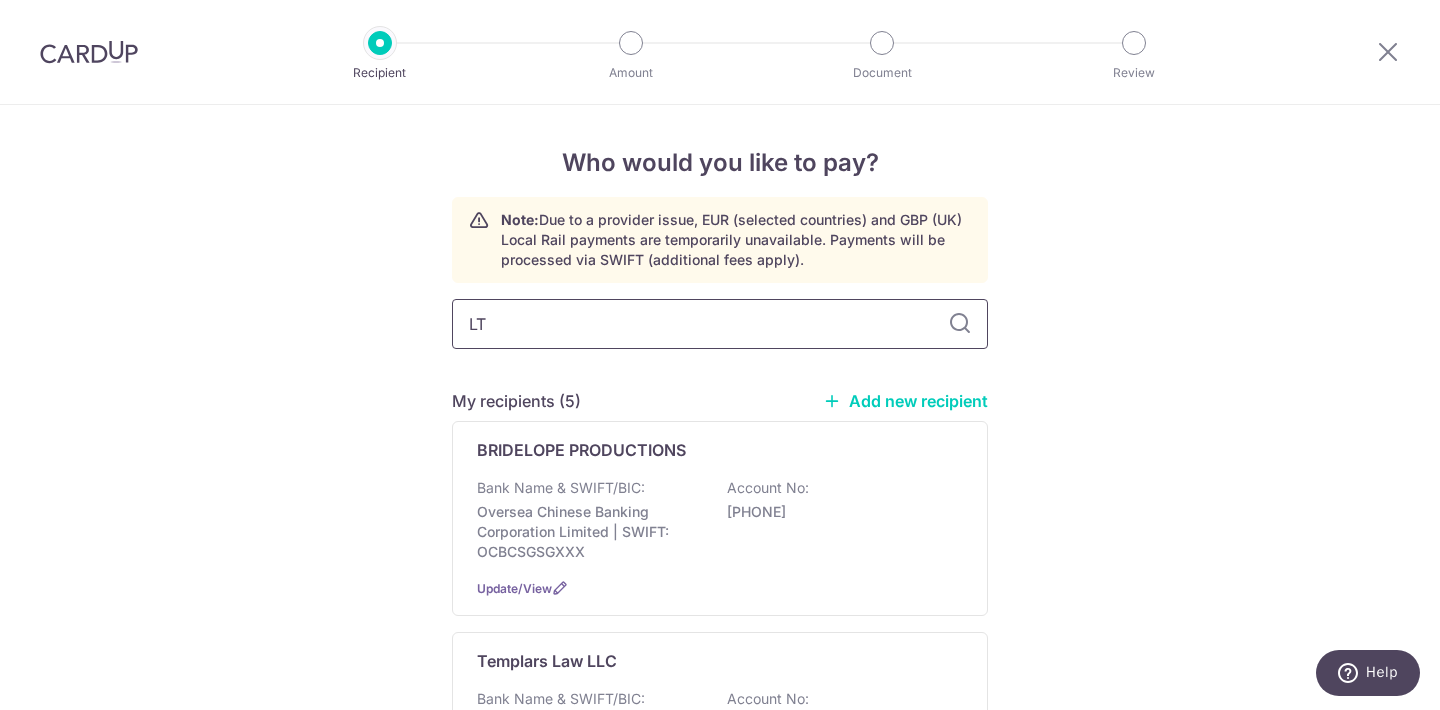 type on "LTA" 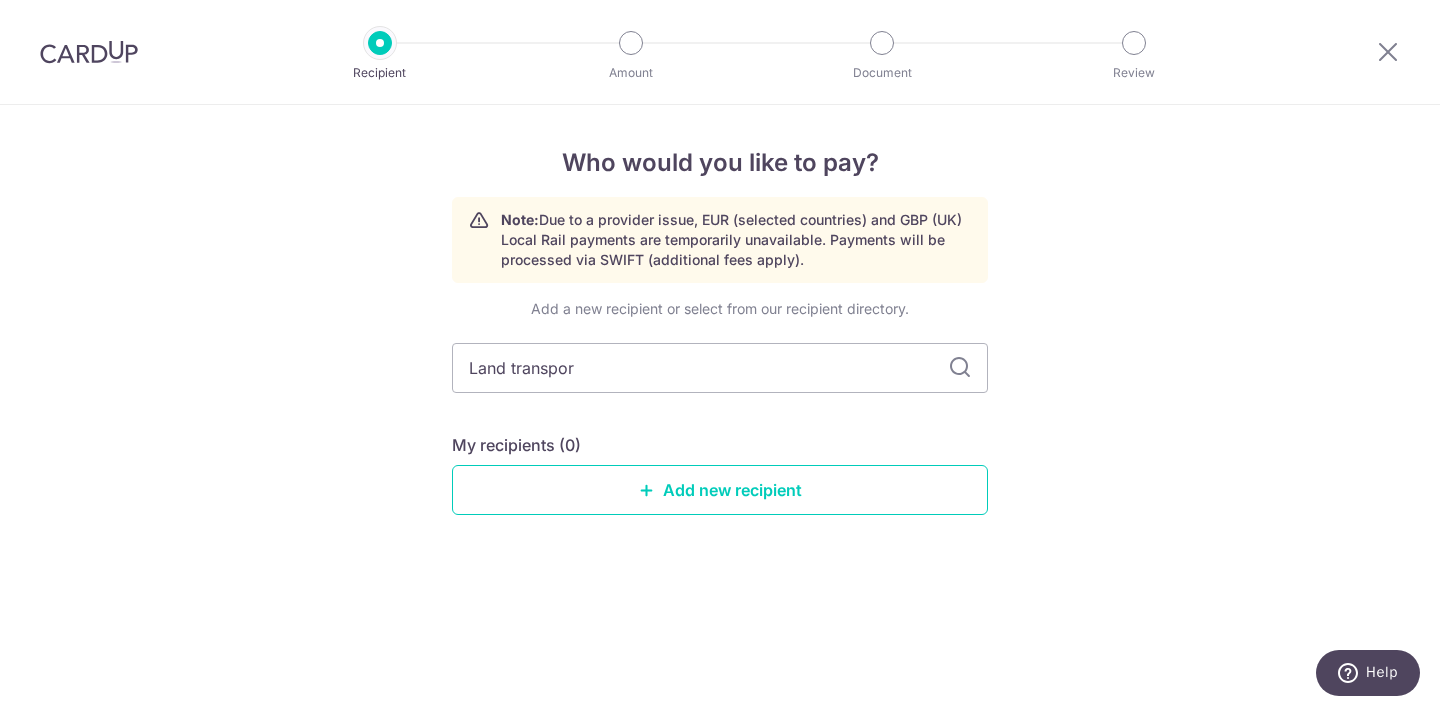 type on "Land transport" 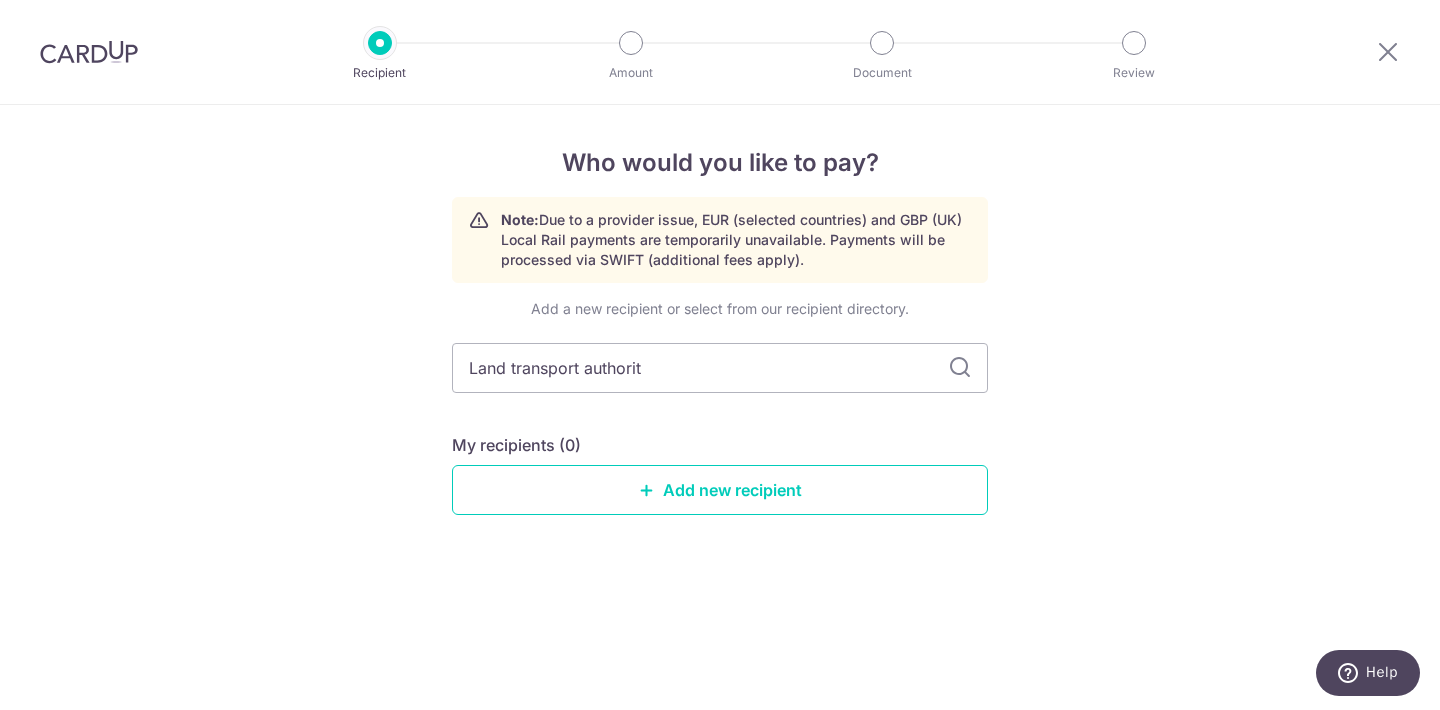 type on "Land transport authority" 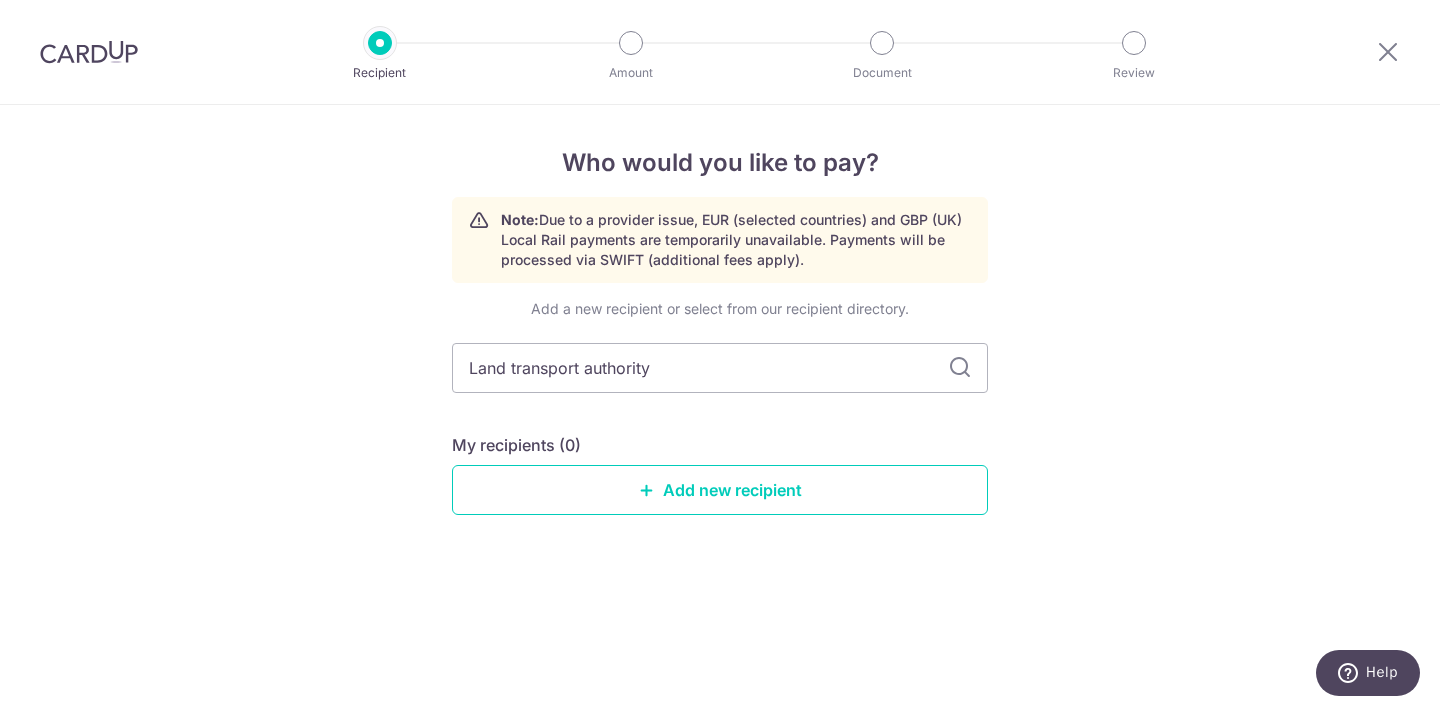 click at bounding box center [960, 368] 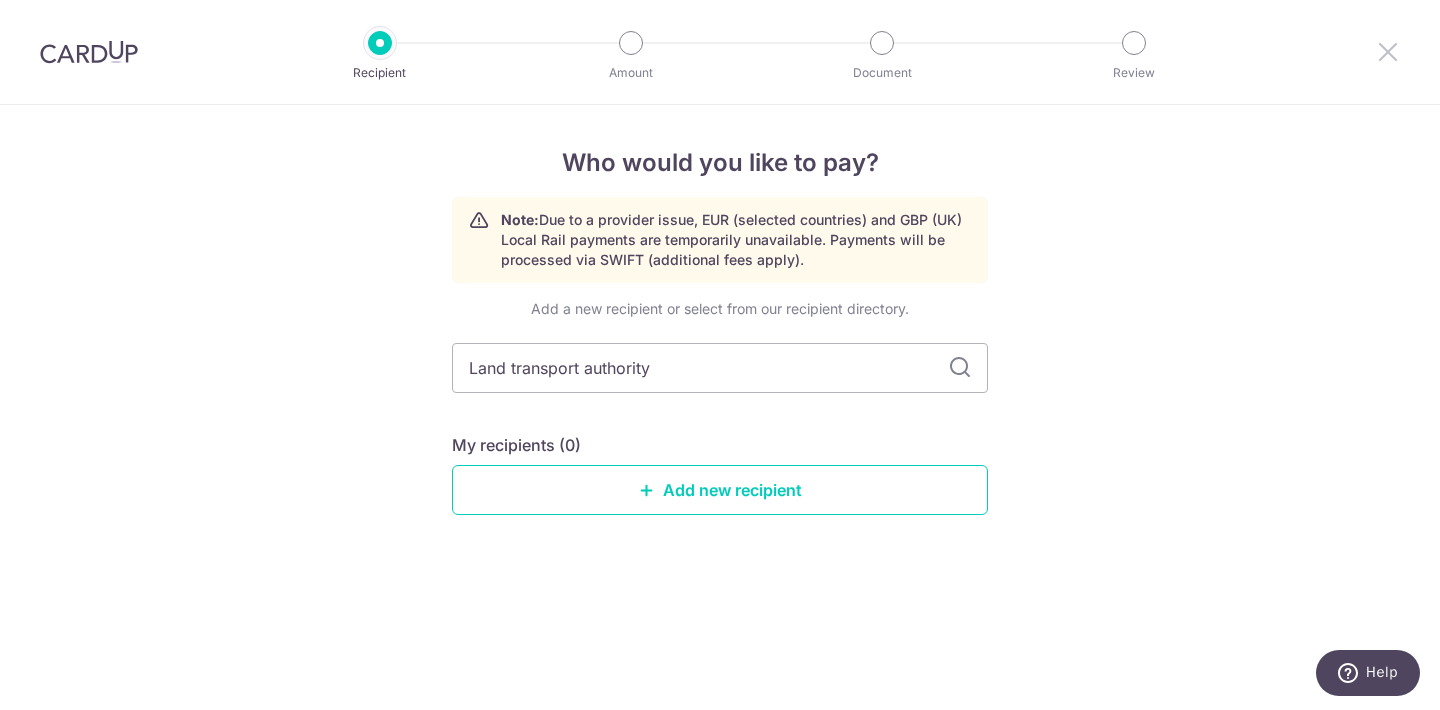 click at bounding box center (1388, 51) 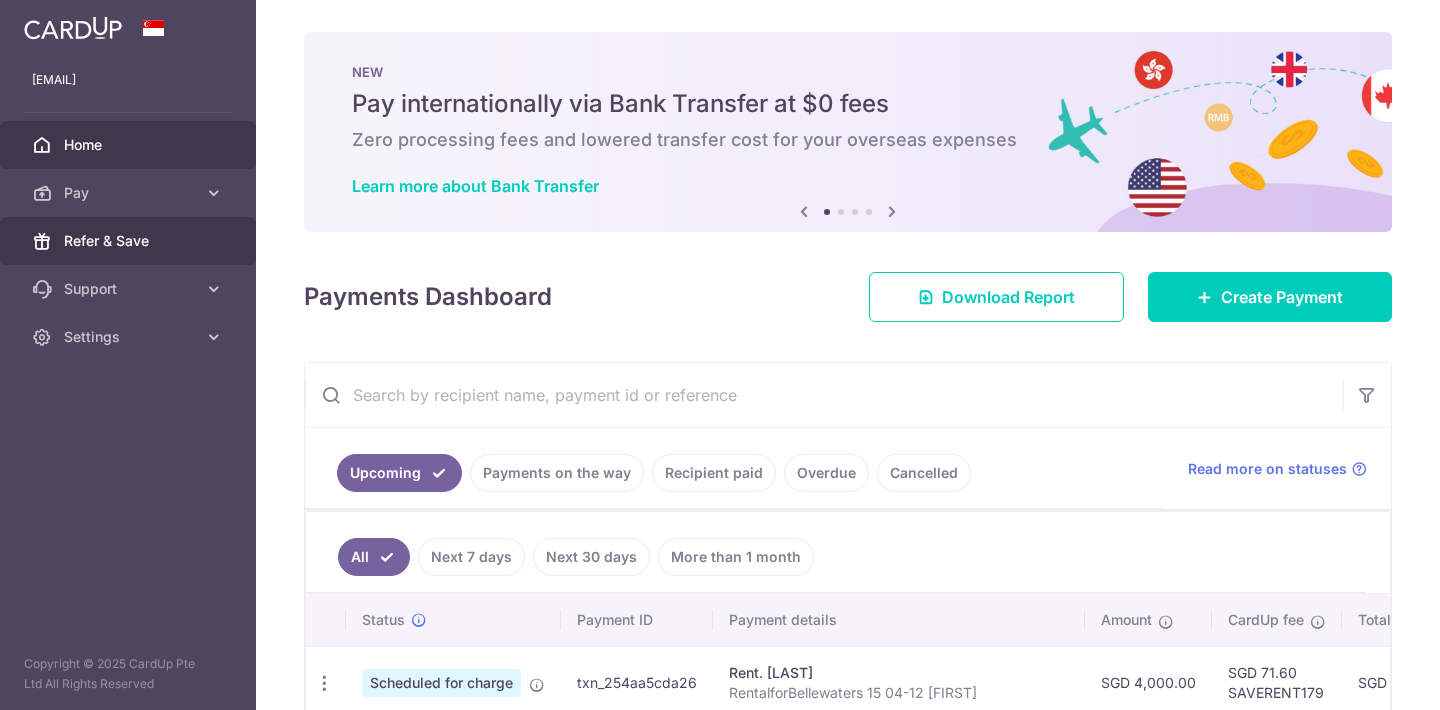 scroll, scrollTop: 0, scrollLeft: 0, axis: both 